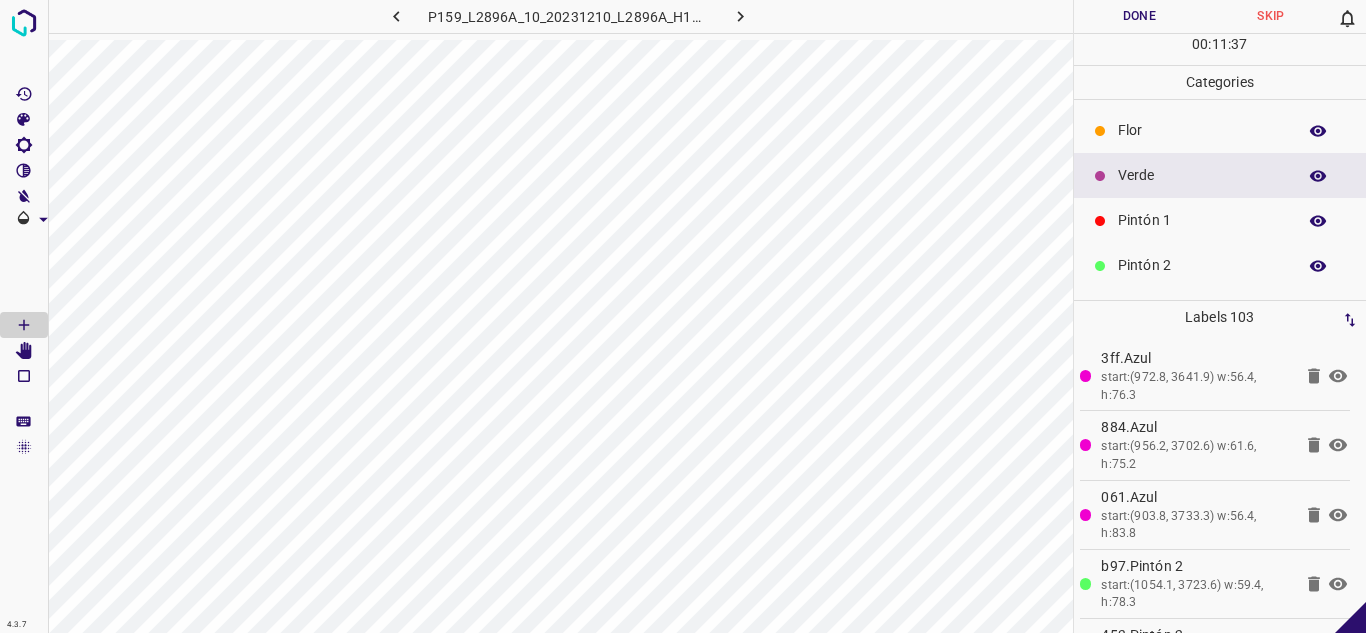 scroll, scrollTop: 0, scrollLeft: 0, axis: both 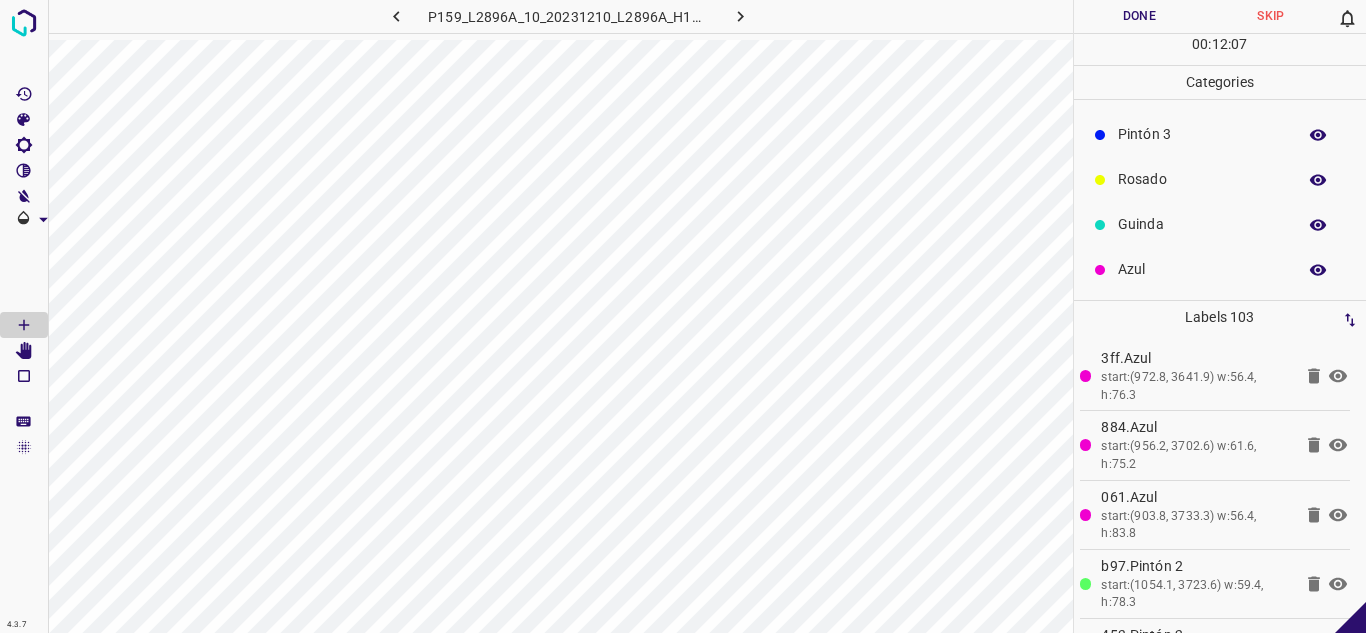 click on "Pintón 3" at bounding box center (1202, 134) 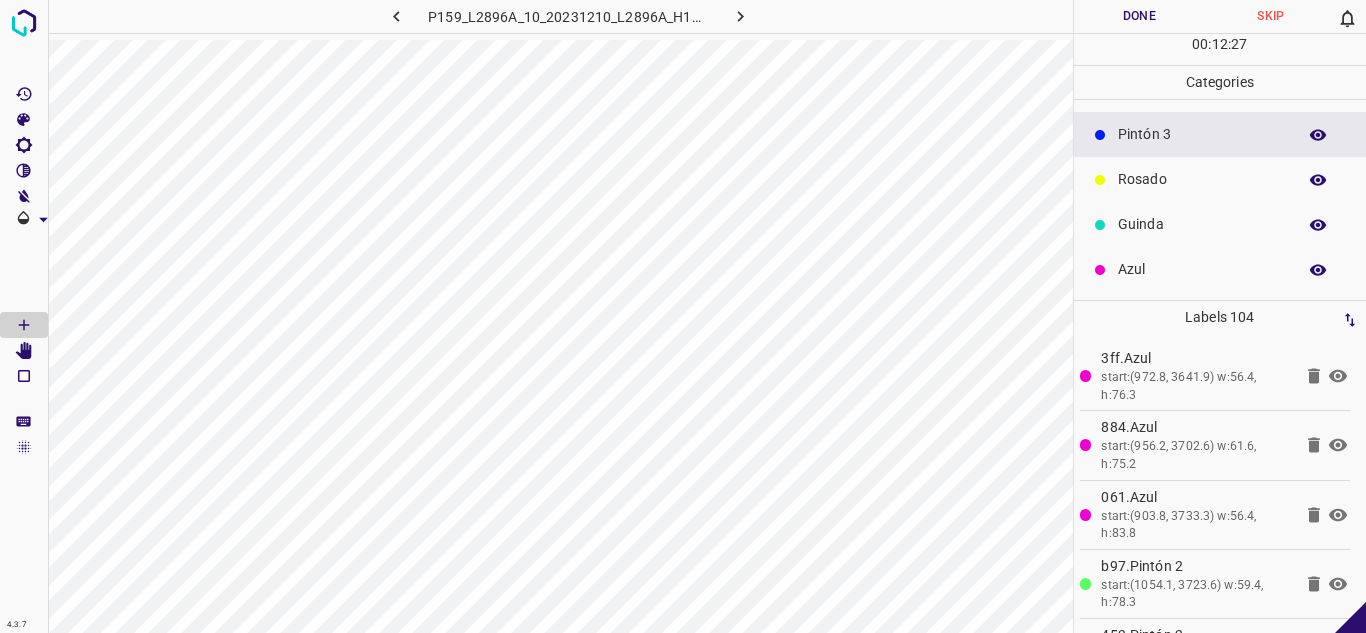 scroll, scrollTop: 0, scrollLeft: 0, axis: both 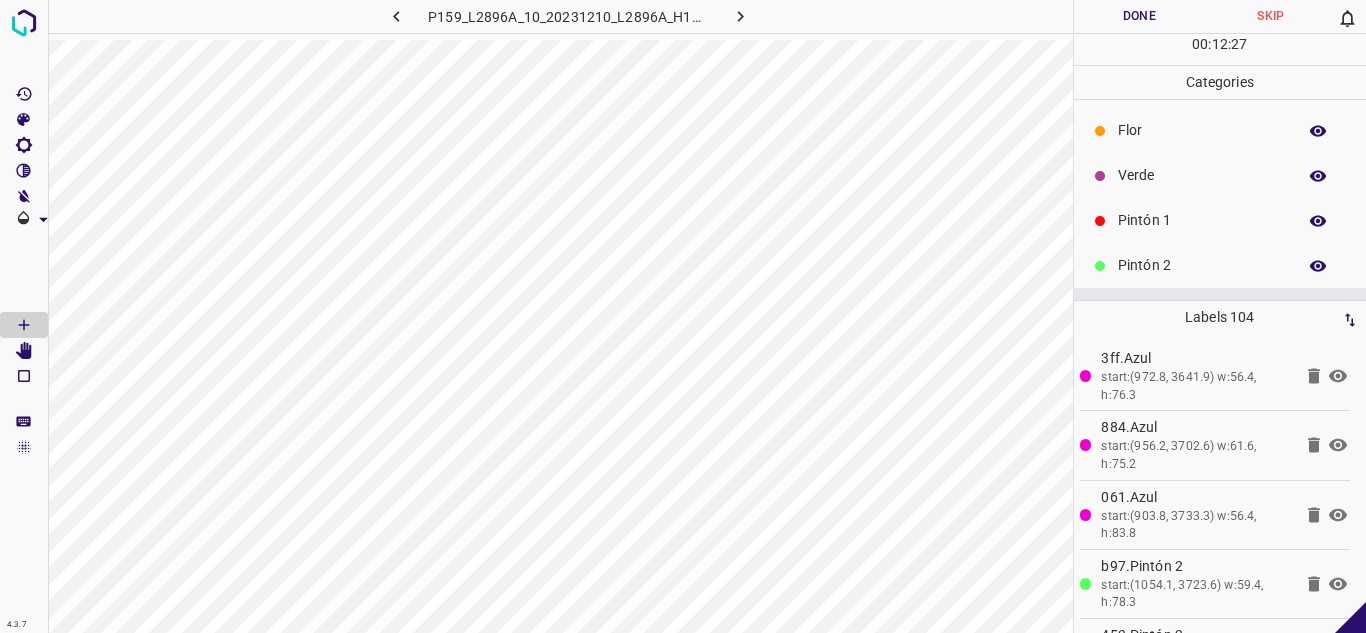 click on "Verde" at bounding box center (1202, 175) 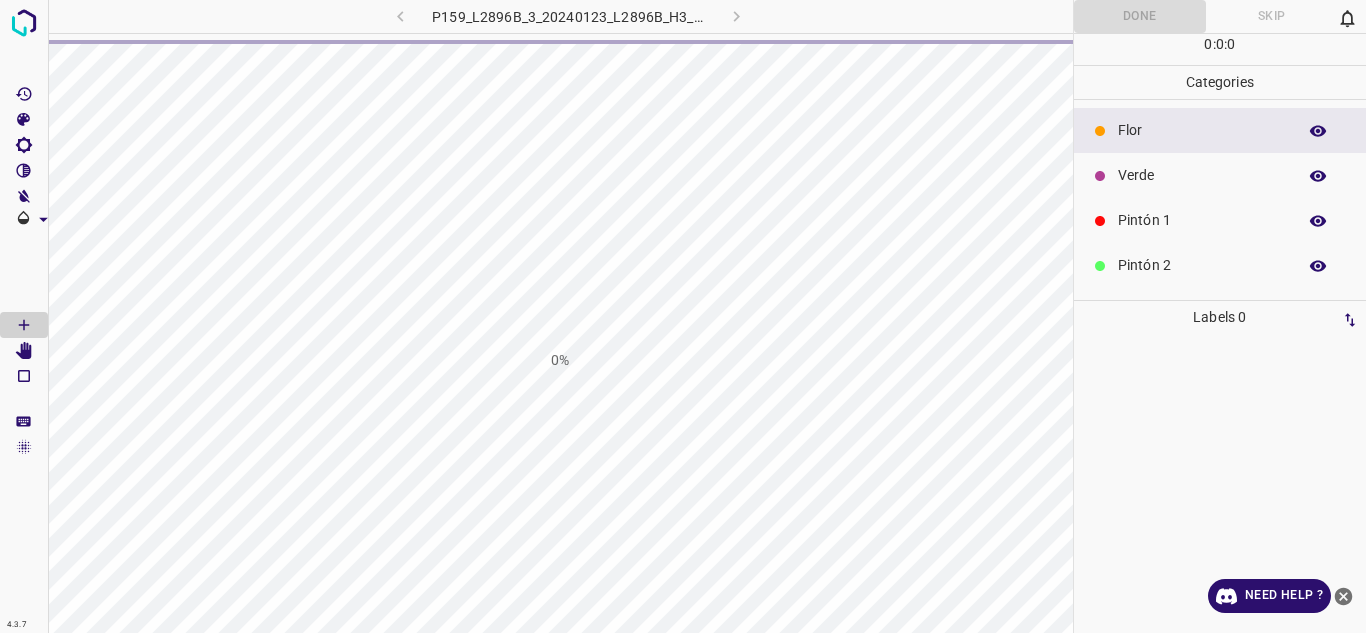 scroll, scrollTop: 0, scrollLeft: 0, axis: both 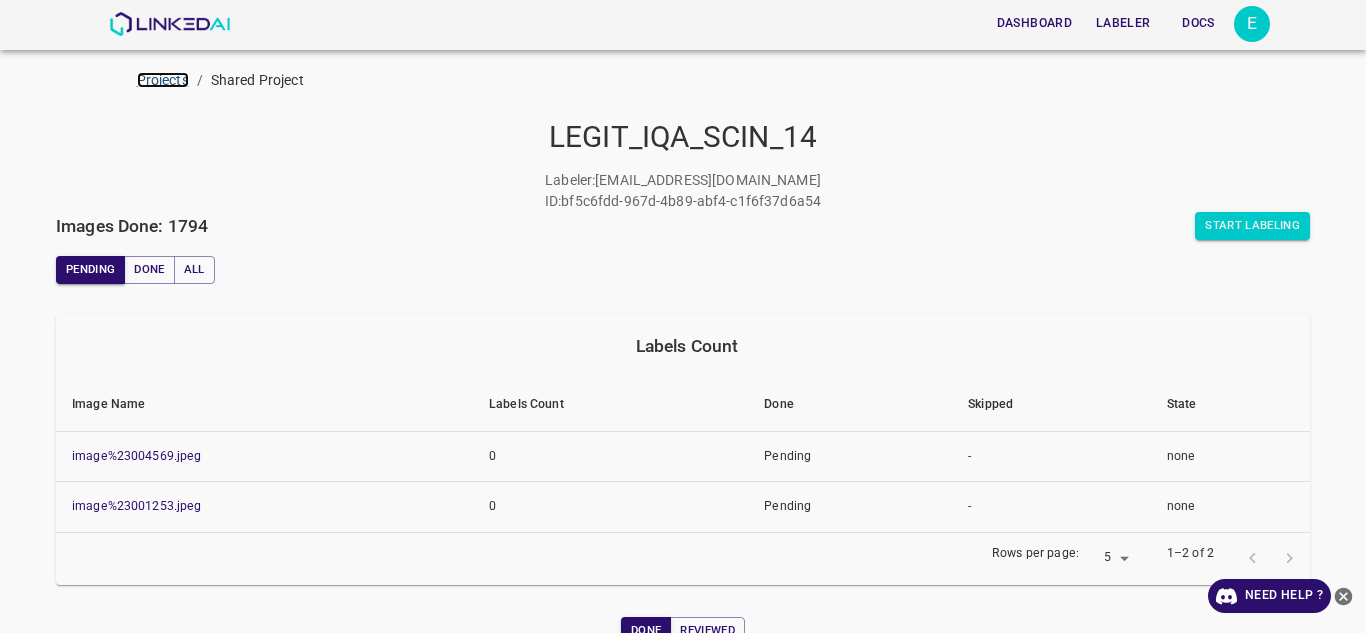 click on "Projects" at bounding box center [163, 80] 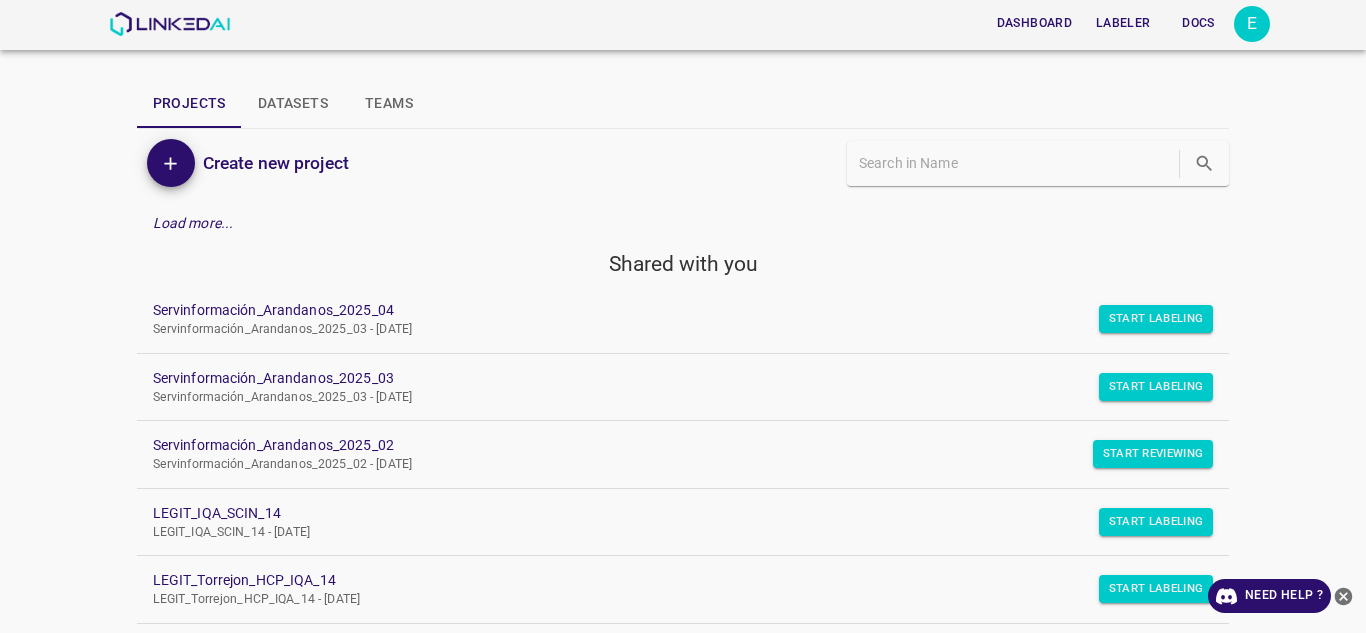 click 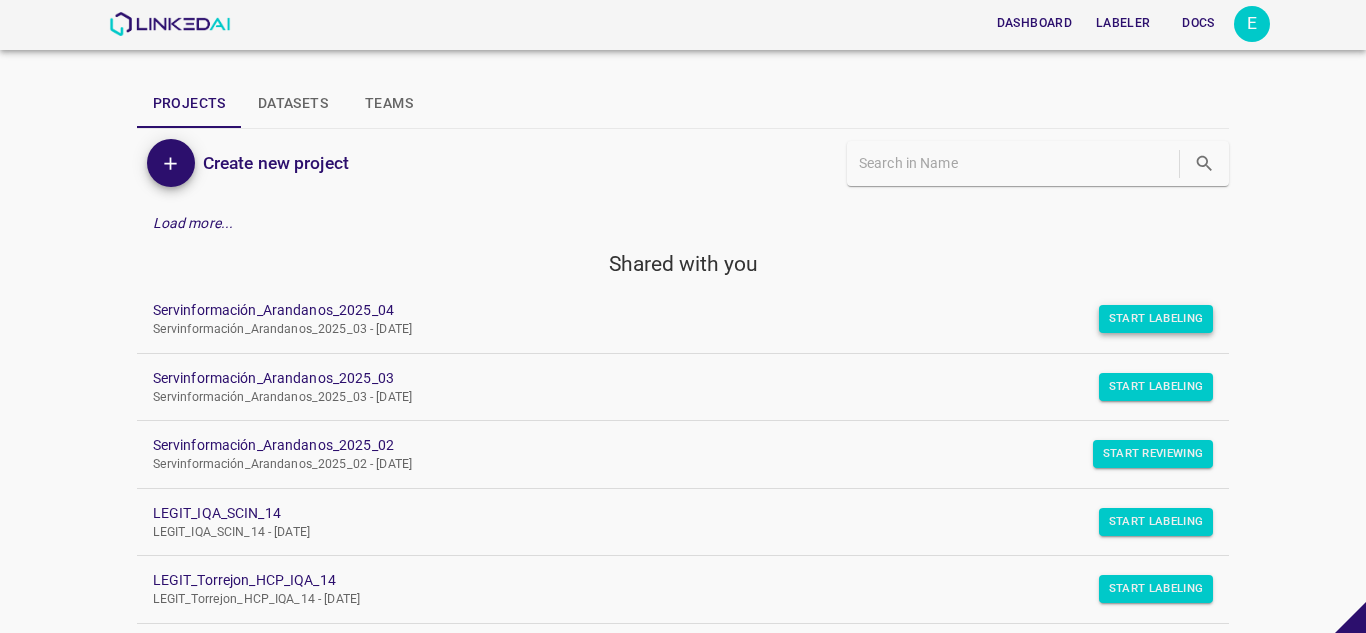 click on "Start Labeling" at bounding box center (1156, 319) 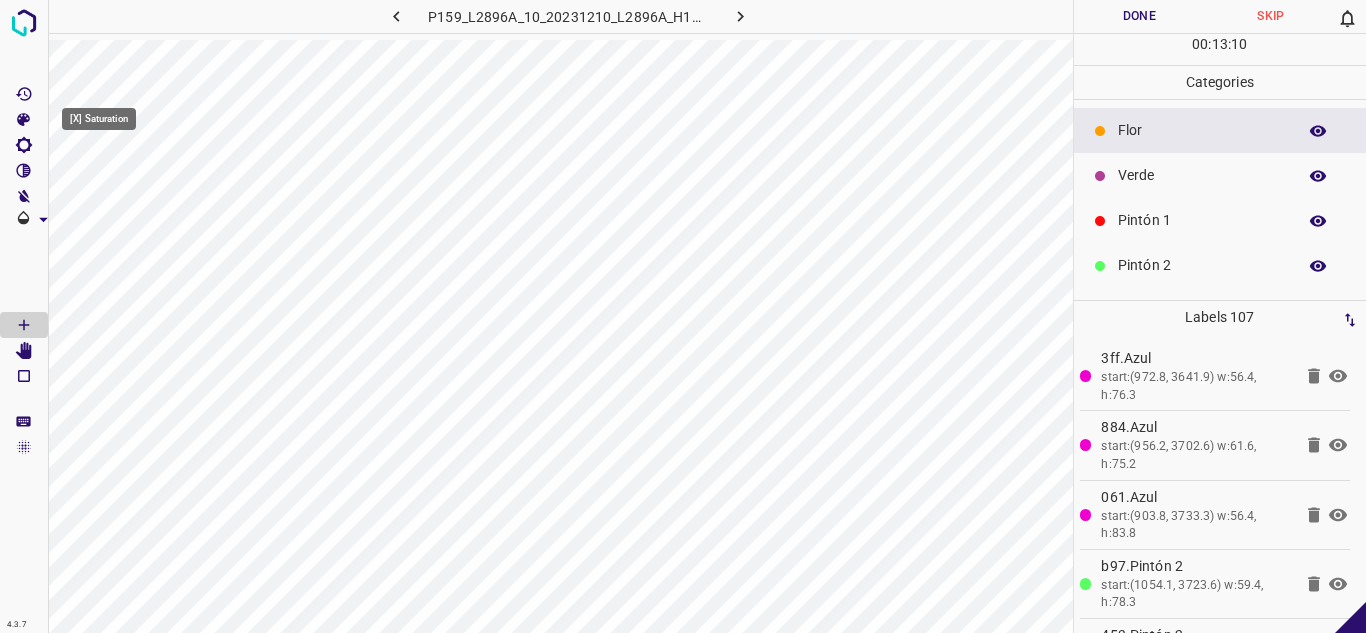 click 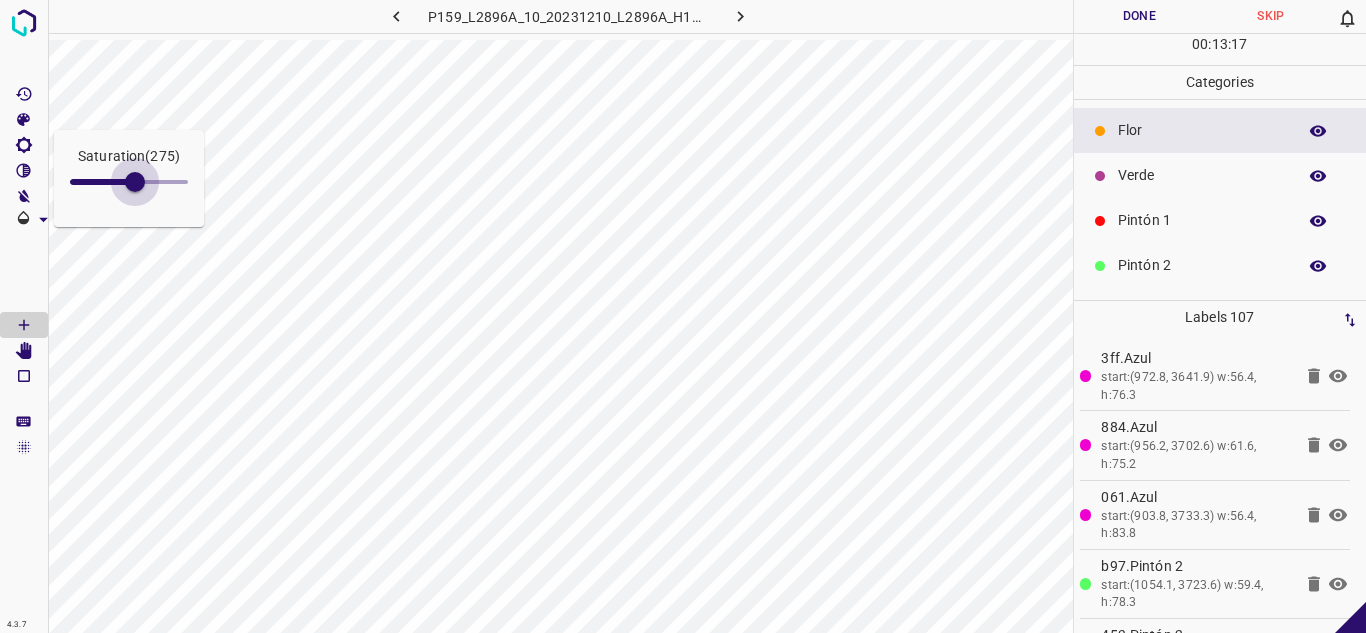 drag, startPoint x: 92, startPoint y: 181, endPoint x: 136, endPoint y: 181, distance: 44 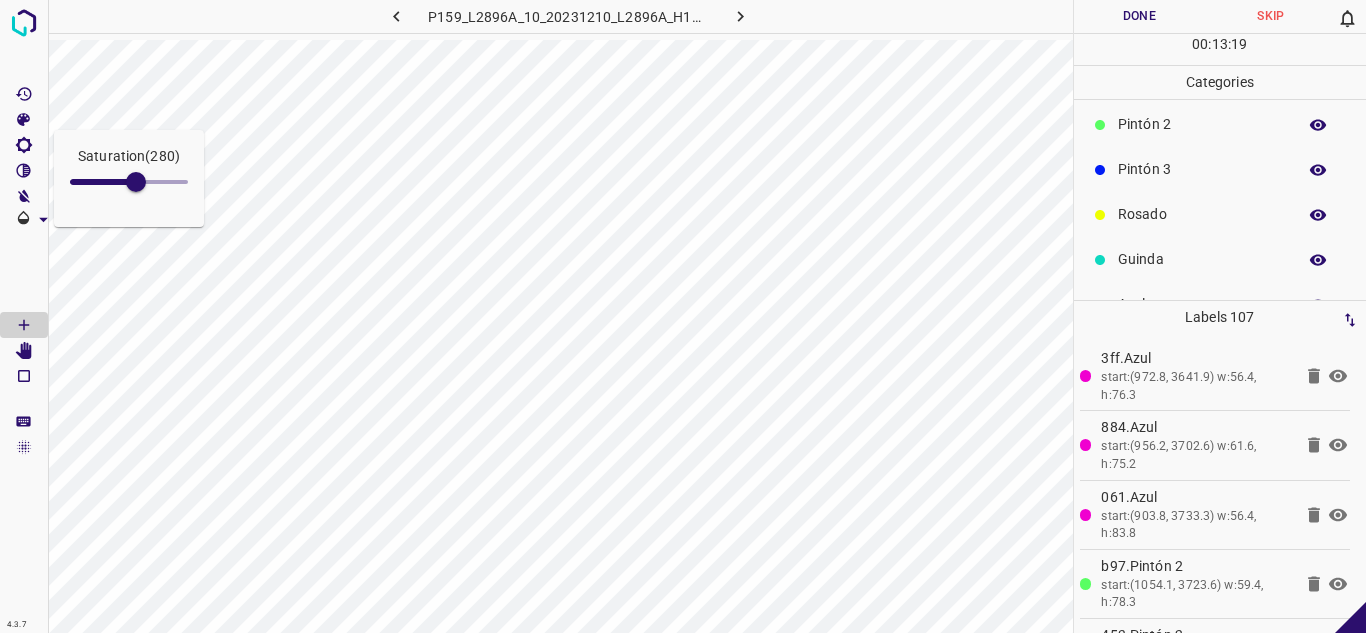 scroll, scrollTop: 176, scrollLeft: 0, axis: vertical 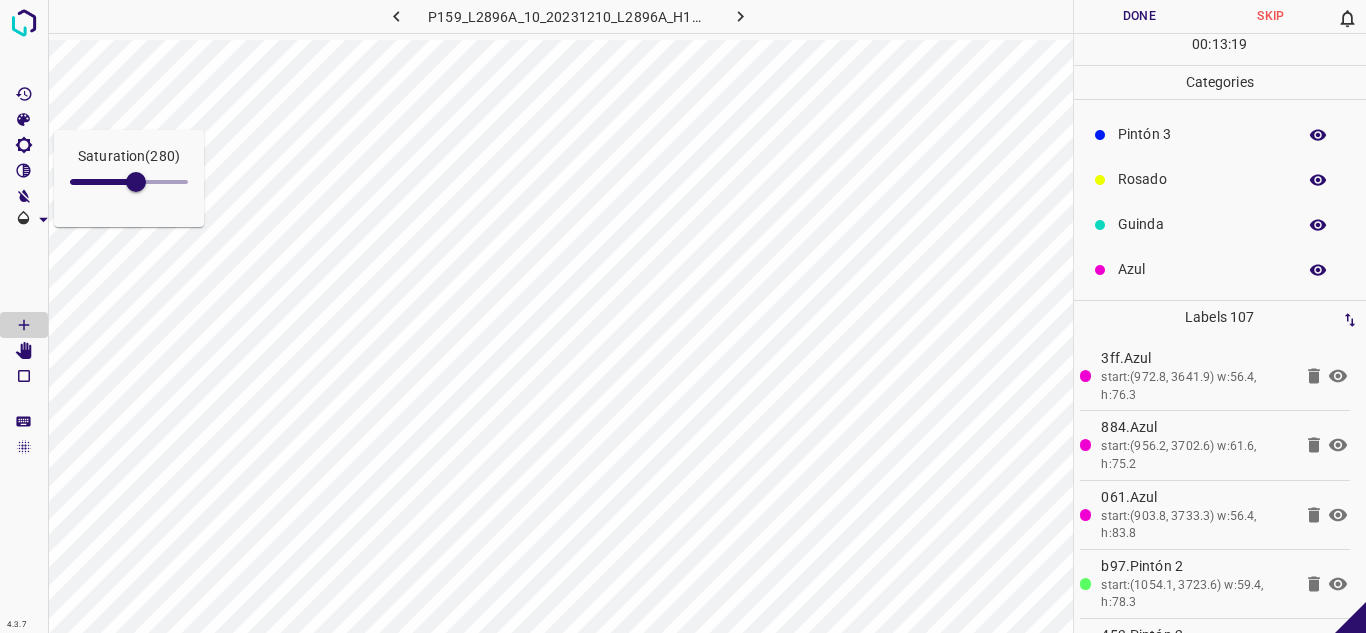 click on "Azul" at bounding box center [1202, 269] 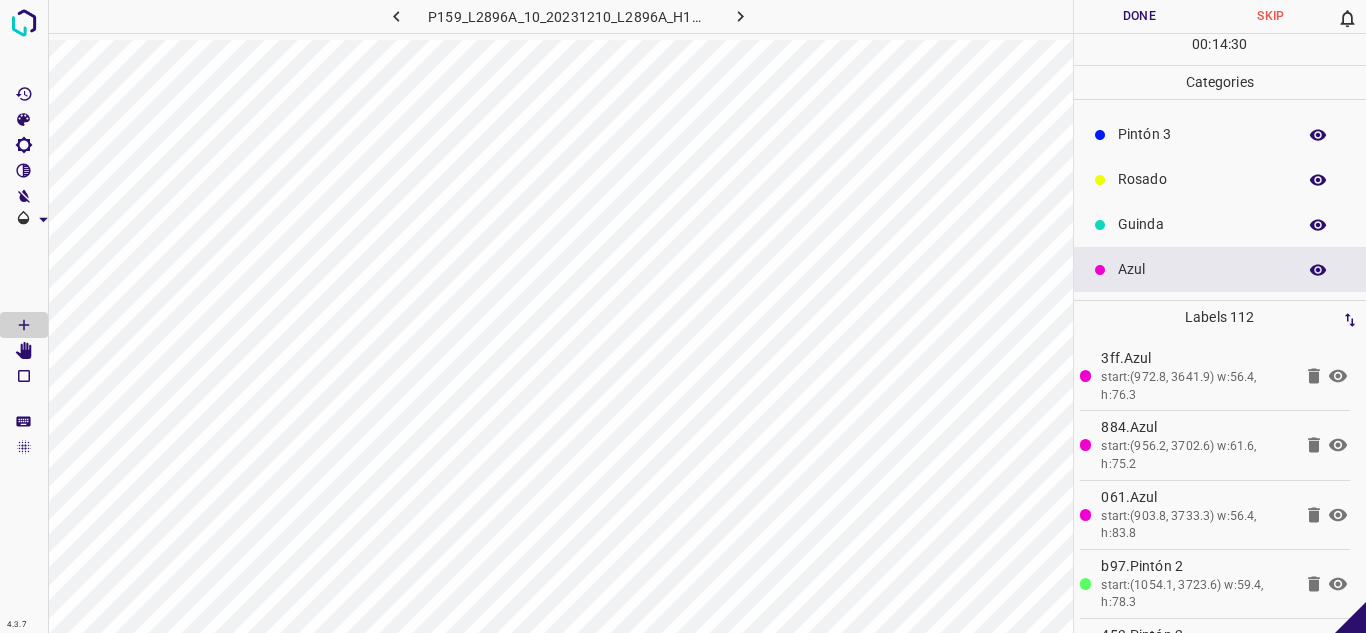scroll, scrollTop: 0, scrollLeft: 0, axis: both 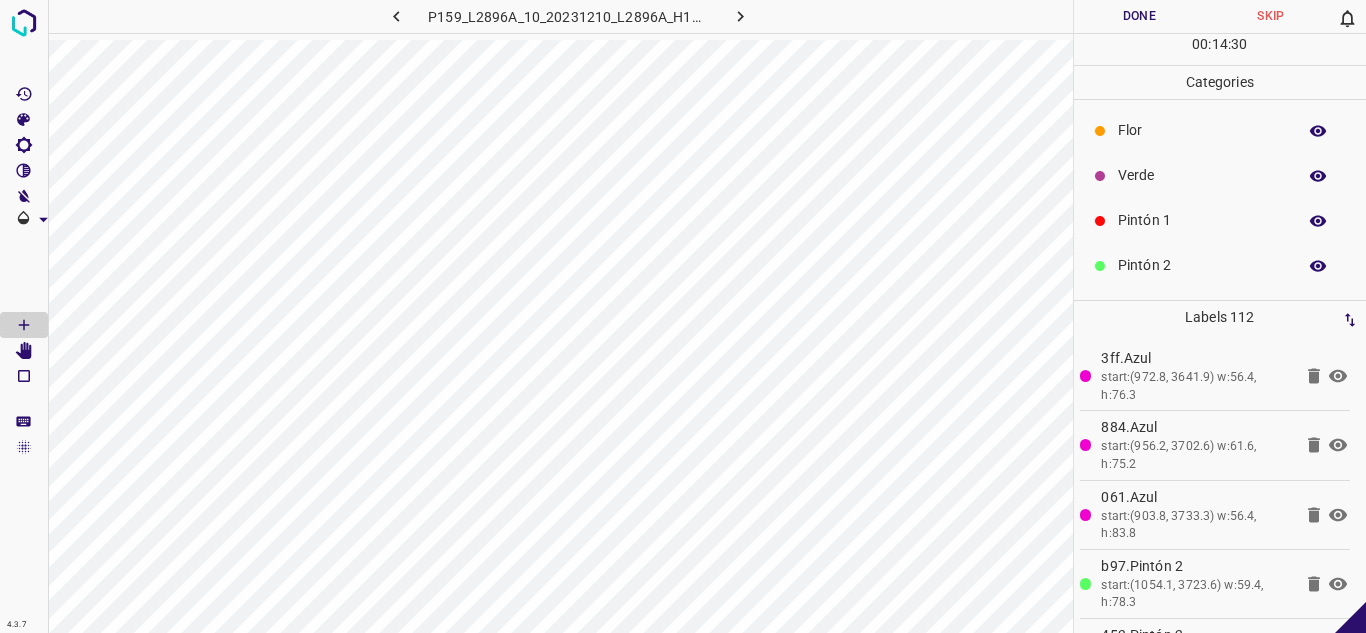 click on "Verde" at bounding box center [1202, 175] 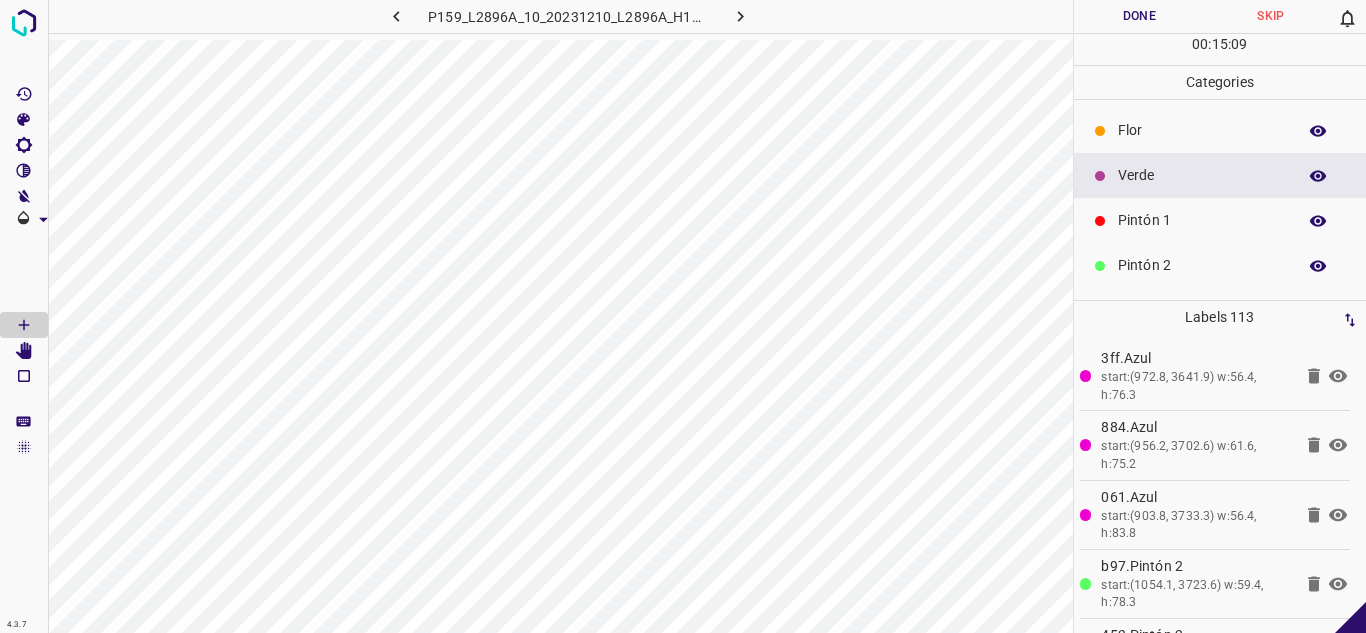 click on "Pintón 1" at bounding box center [1202, 220] 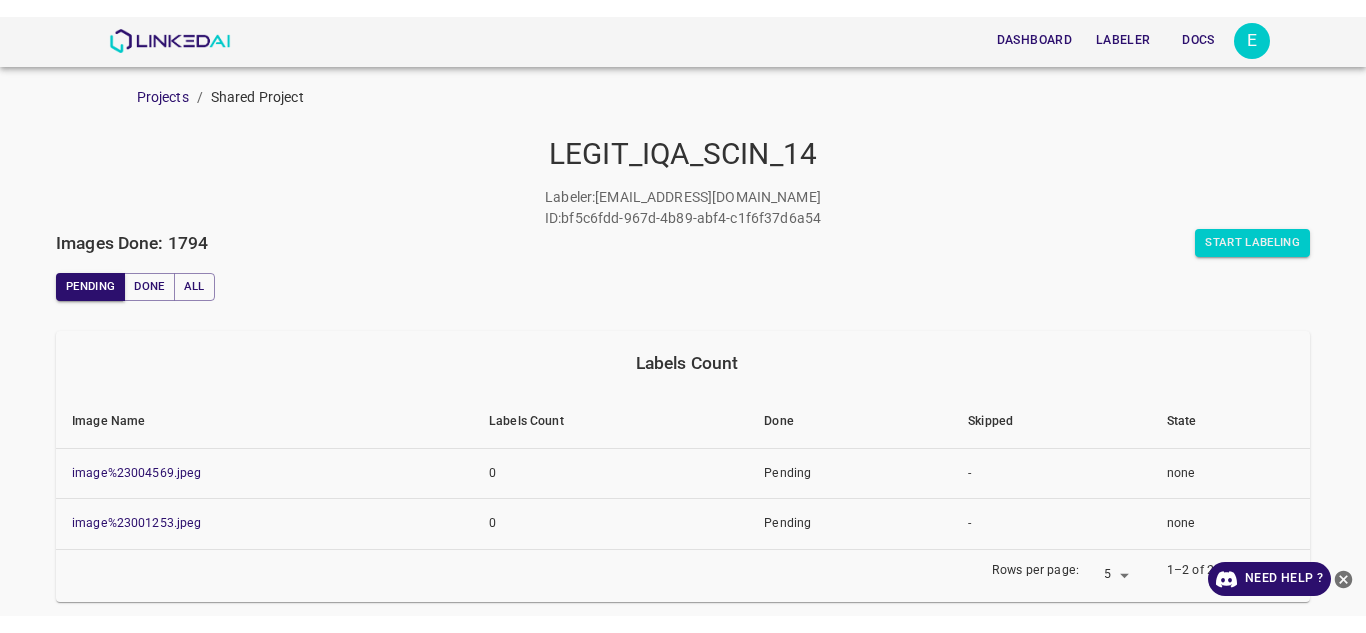 scroll, scrollTop: 0, scrollLeft: 0, axis: both 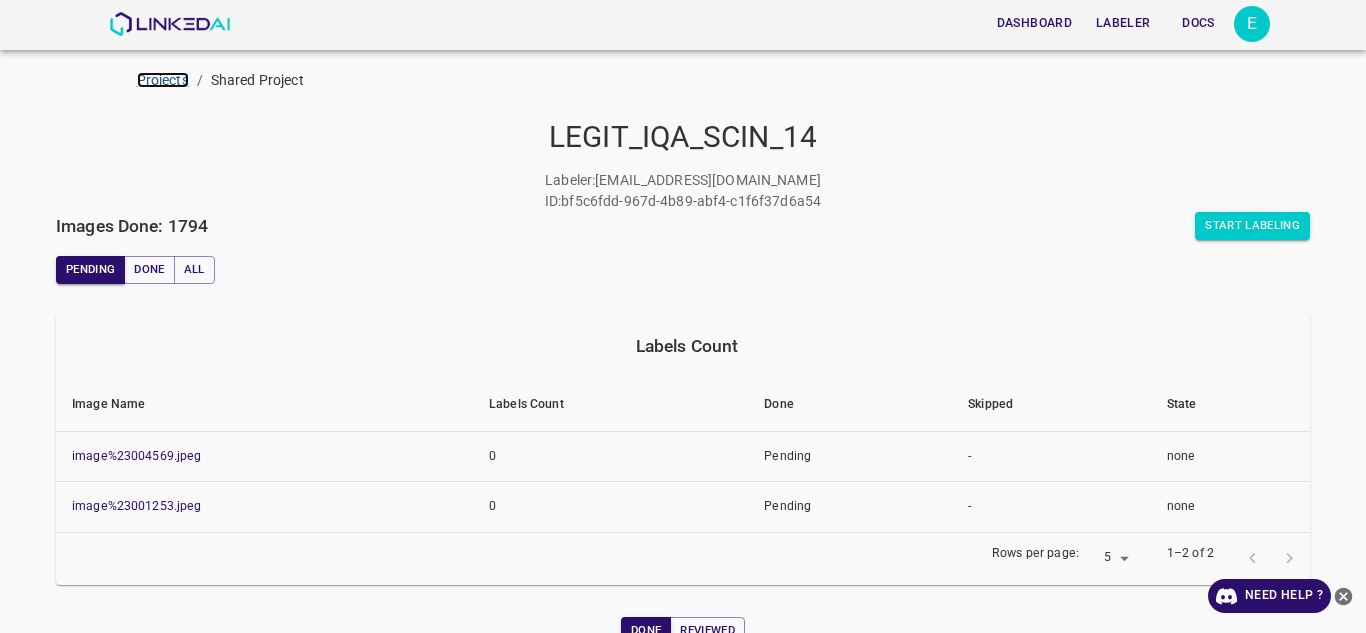 drag, startPoint x: 168, startPoint y: 87, endPoint x: 264, endPoint y: 7, distance: 124.964 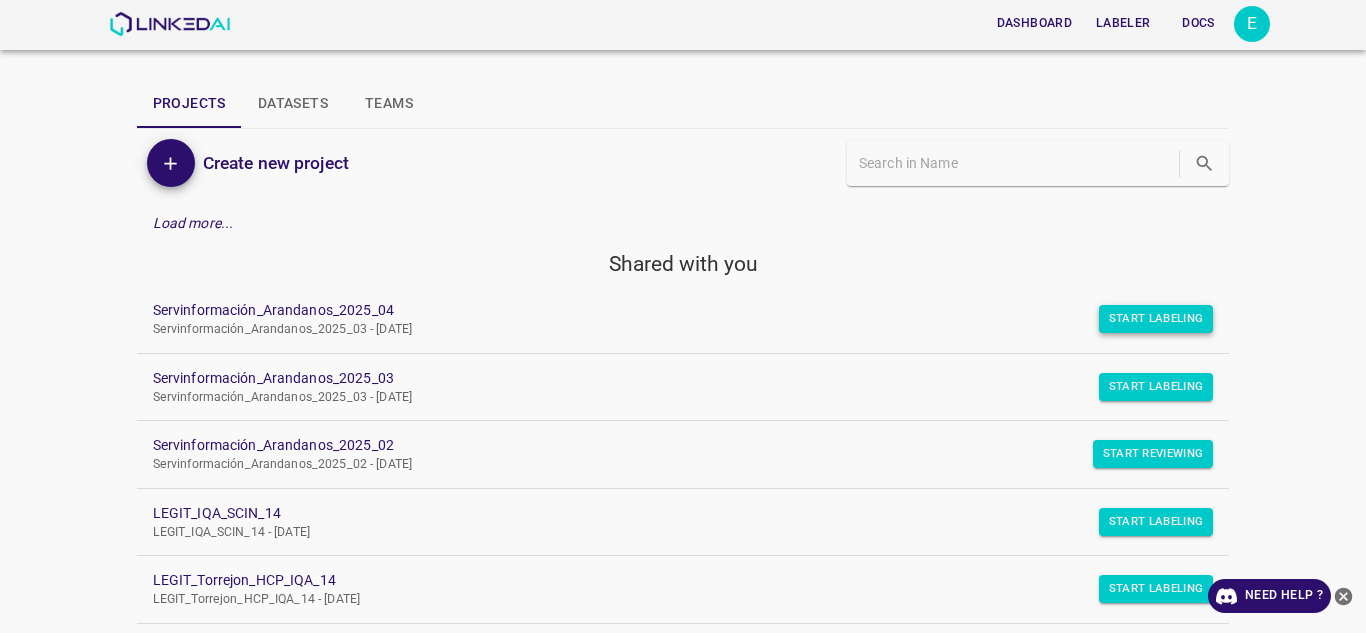 click on "Start Labeling" at bounding box center [1156, 319] 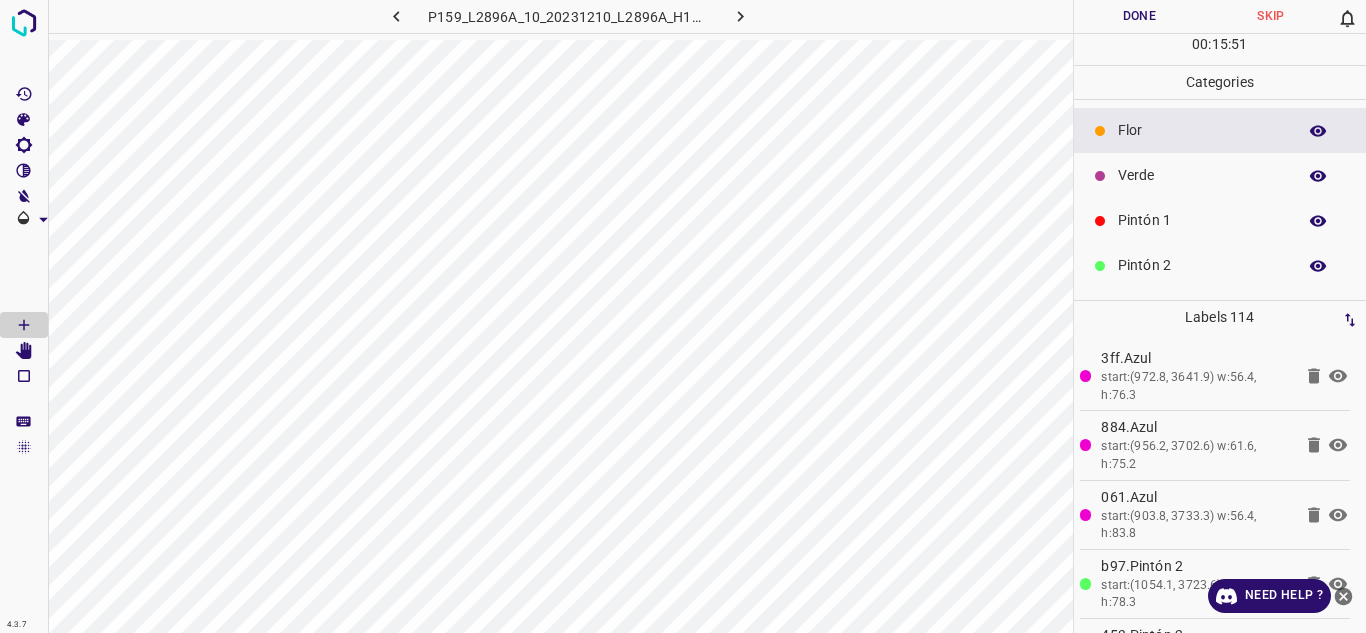 click on "Verde" at bounding box center [1202, 175] 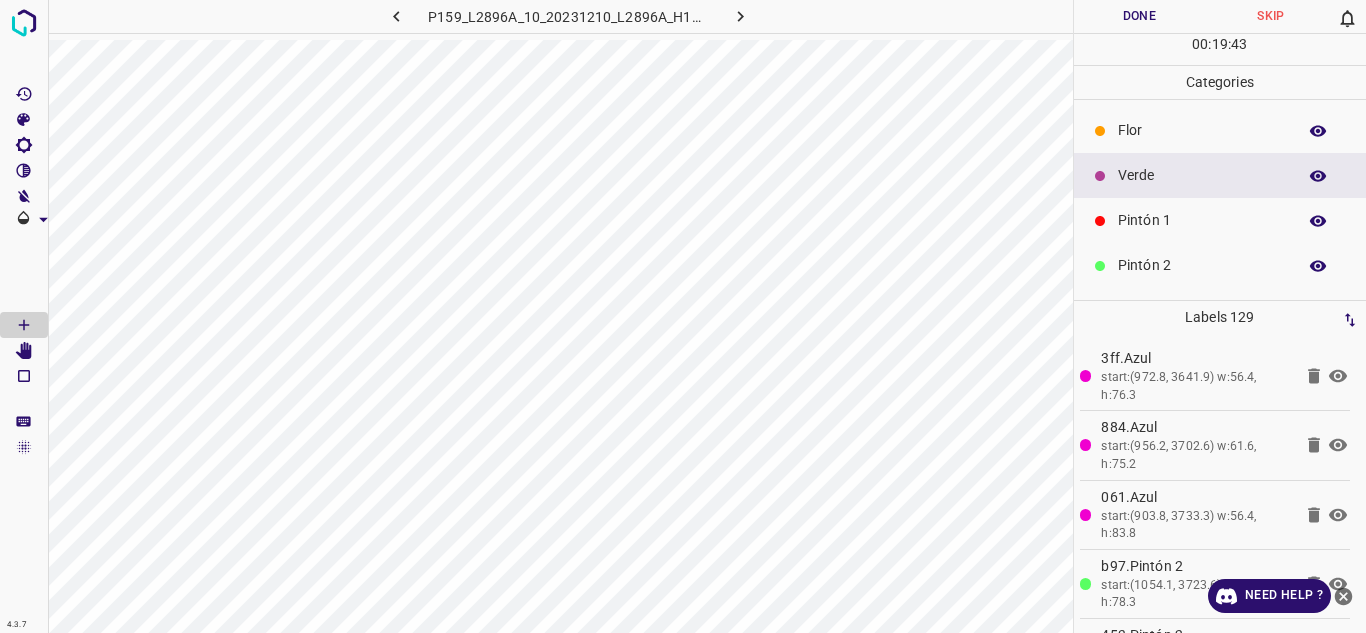 click 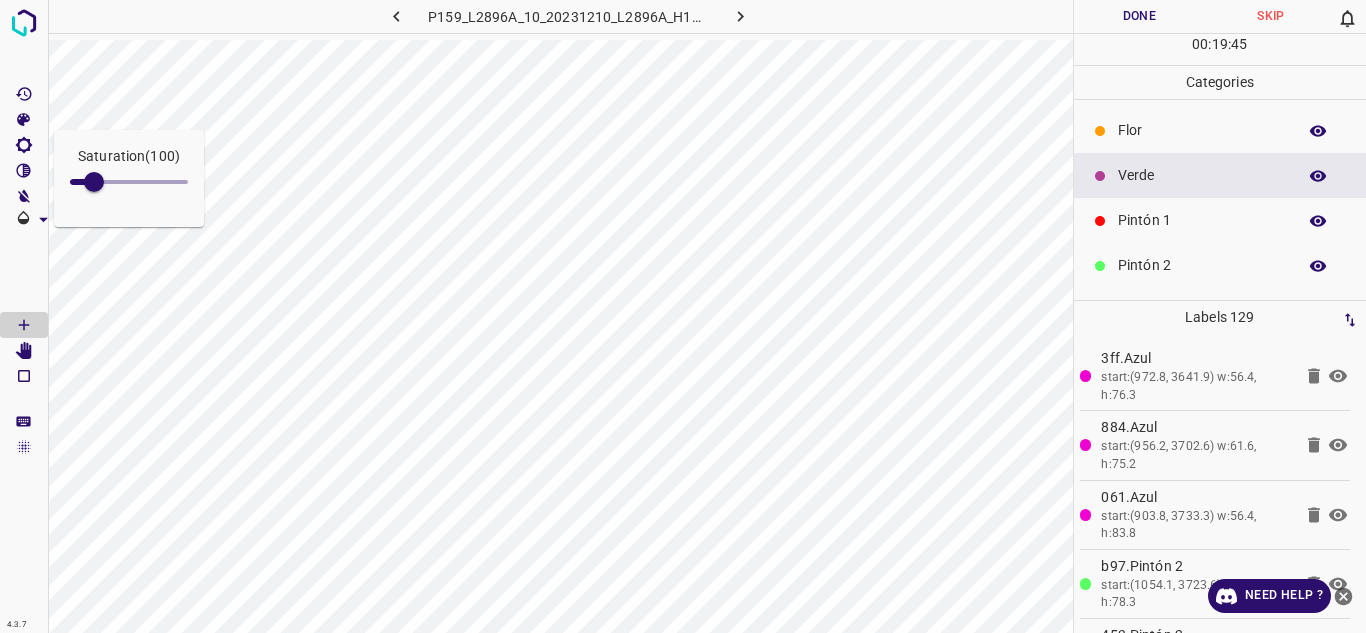 drag, startPoint x: 101, startPoint y: 182, endPoint x: 138, endPoint y: 187, distance: 37.336308 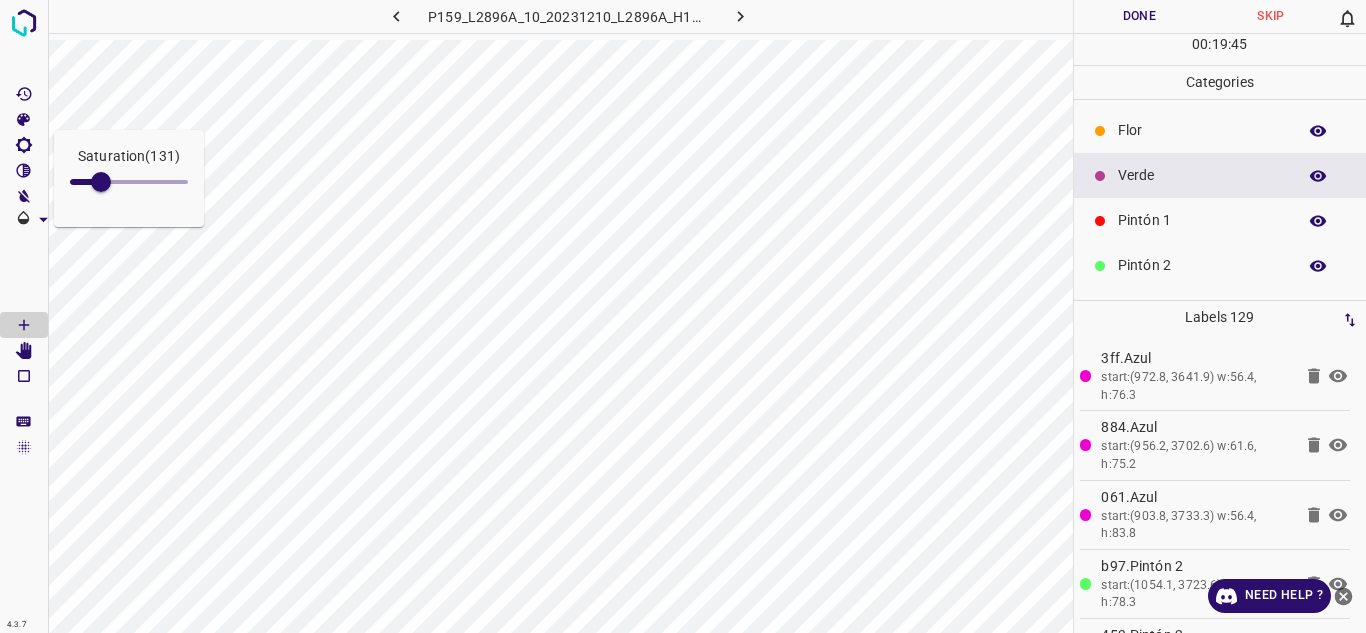 click at bounding box center [129, 182] 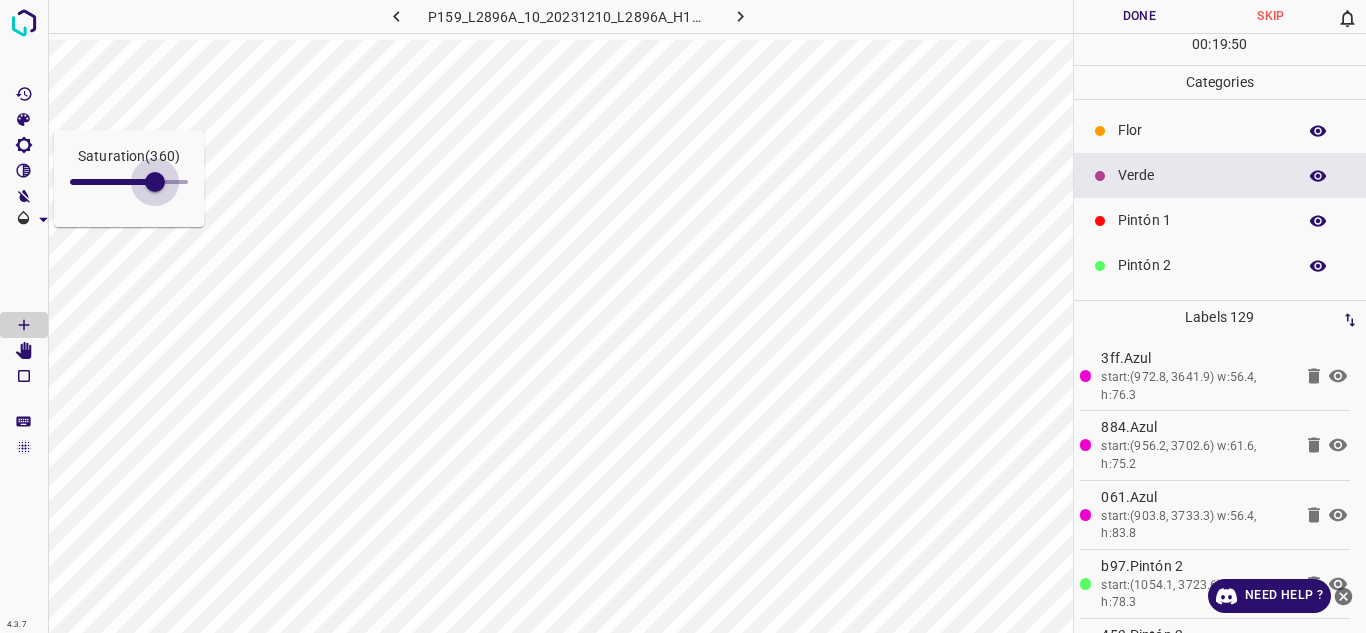 drag, startPoint x: 134, startPoint y: 184, endPoint x: 163, endPoint y: 186, distance: 29.068884 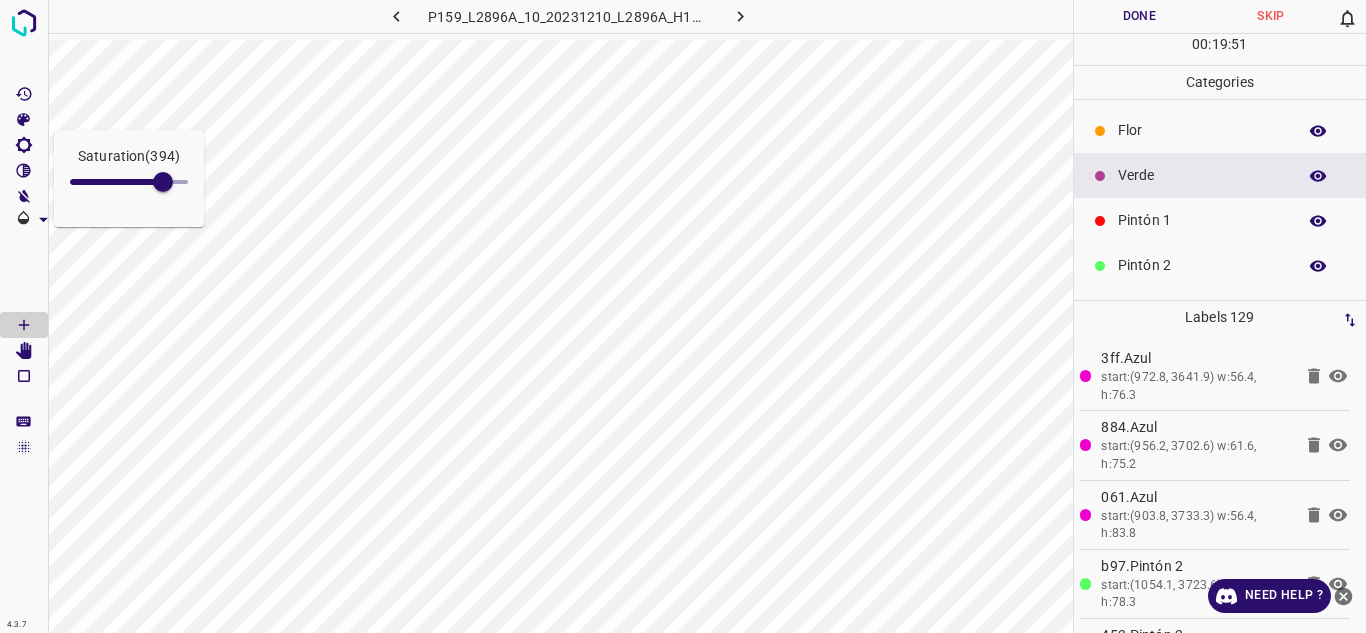 type on "394" 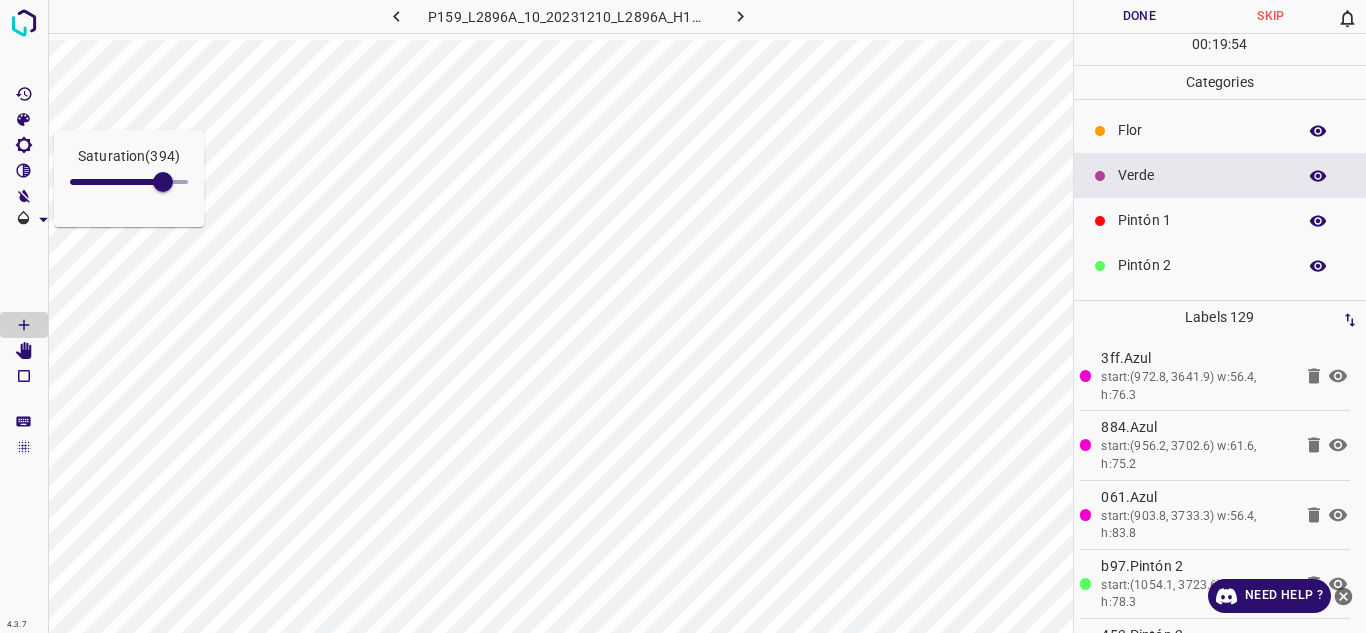 click on "Pintón 1" at bounding box center (1202, 220) 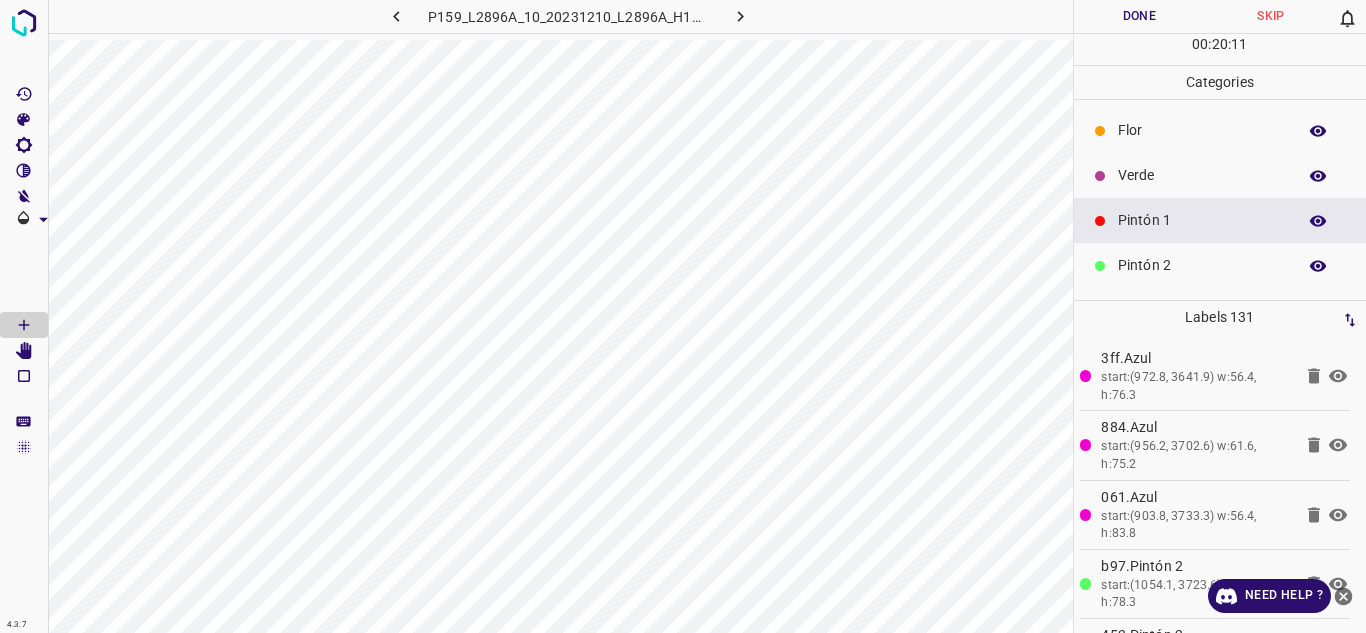 click on "Verde" at bounding box center [1202, 175] 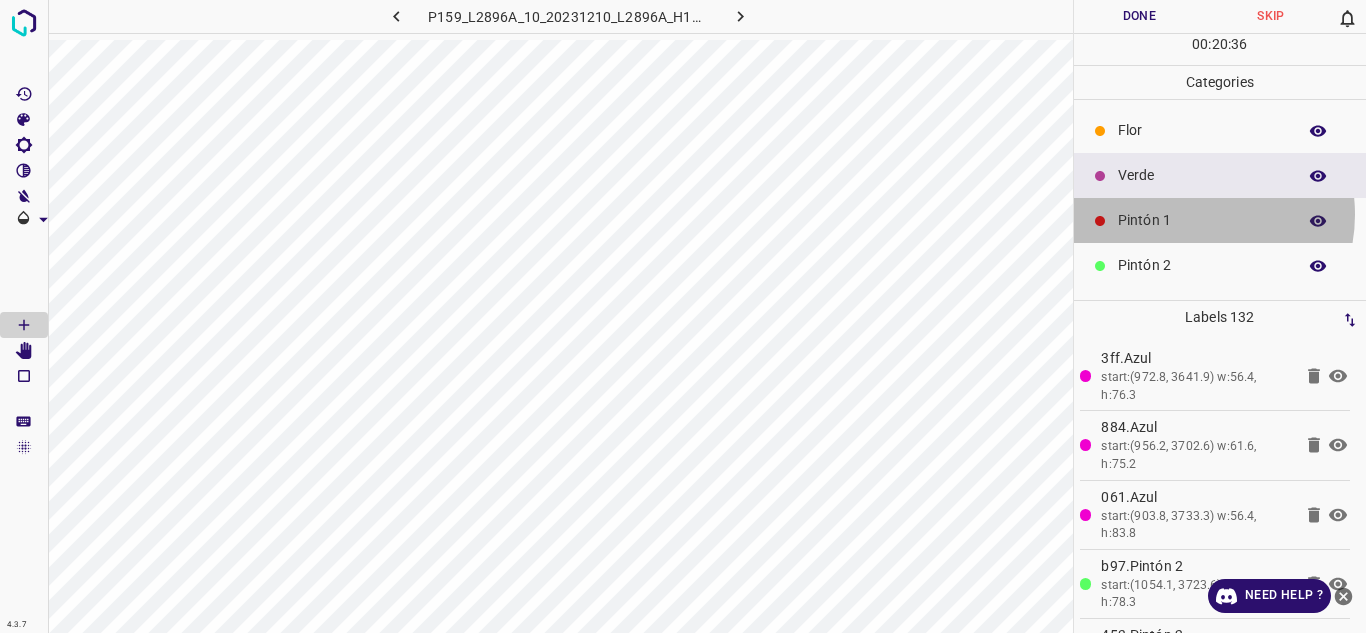 click on "Pintón 1" at bounding box center [1202, 220] 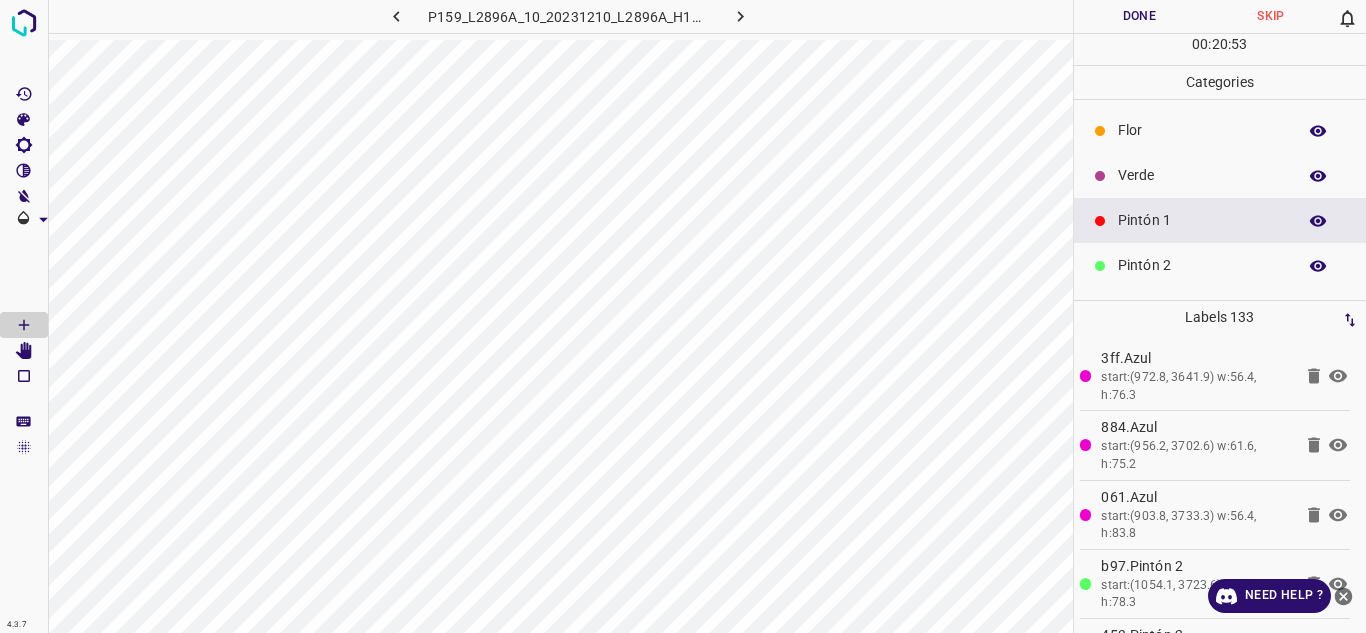 click on "Verde" at bounding box center (1202, 175) 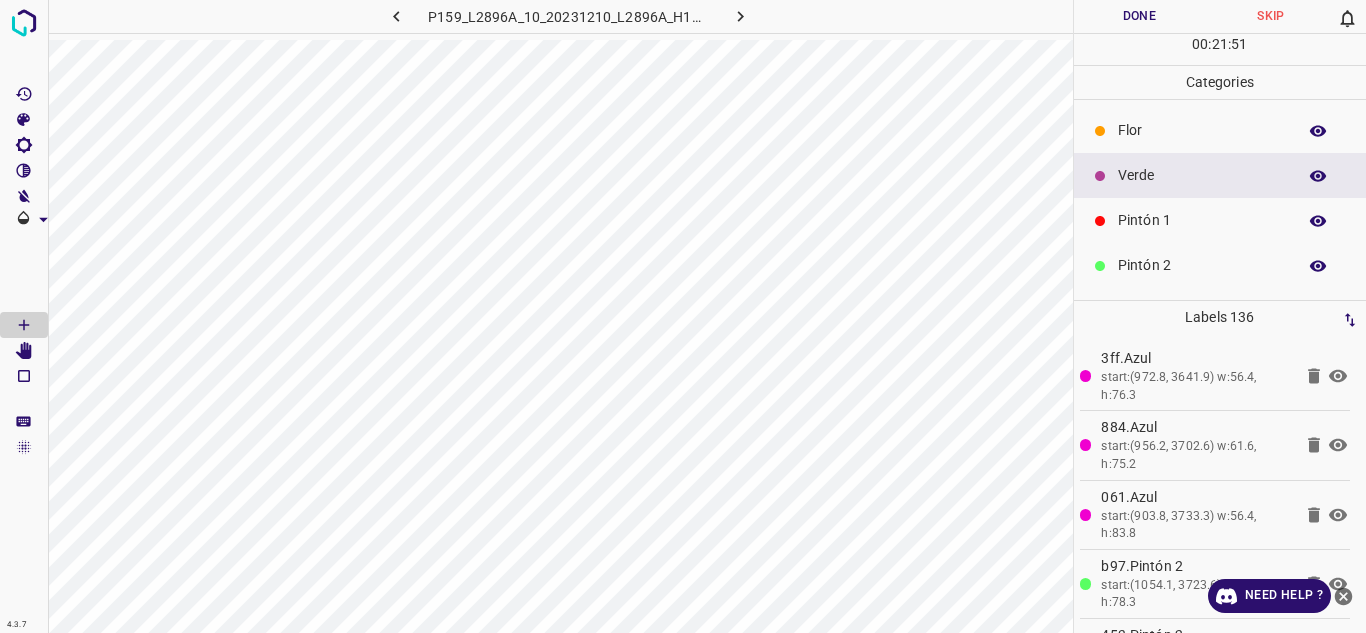 click on "Pintón 1" at bounding box center [1202, 220] 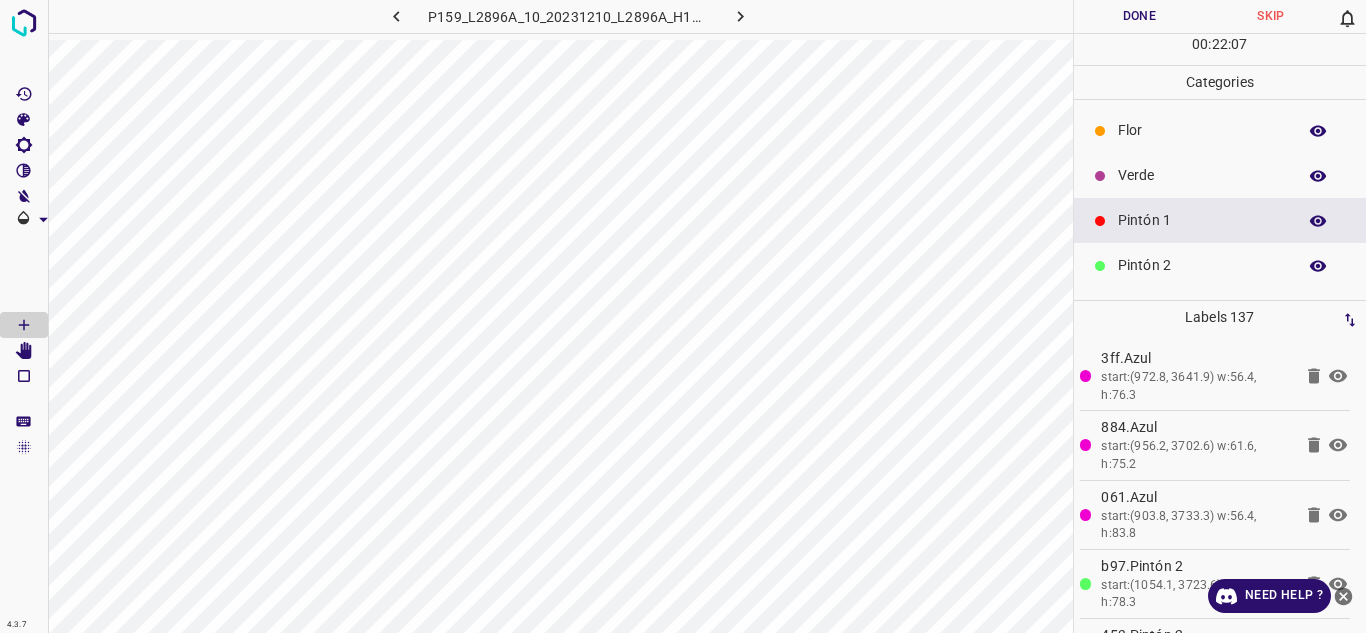 click on "Verde" at bounding box center (1220, 175) 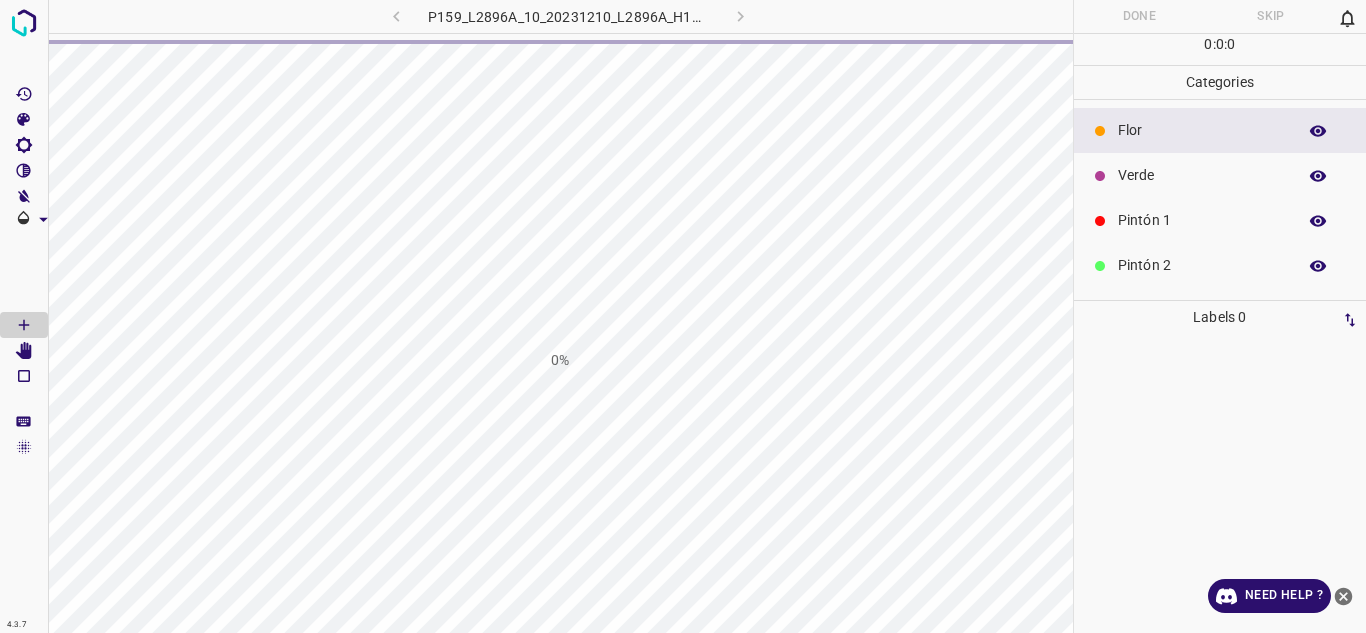scroll, scrollTop: 0, scrollLeft: 0, axis: both 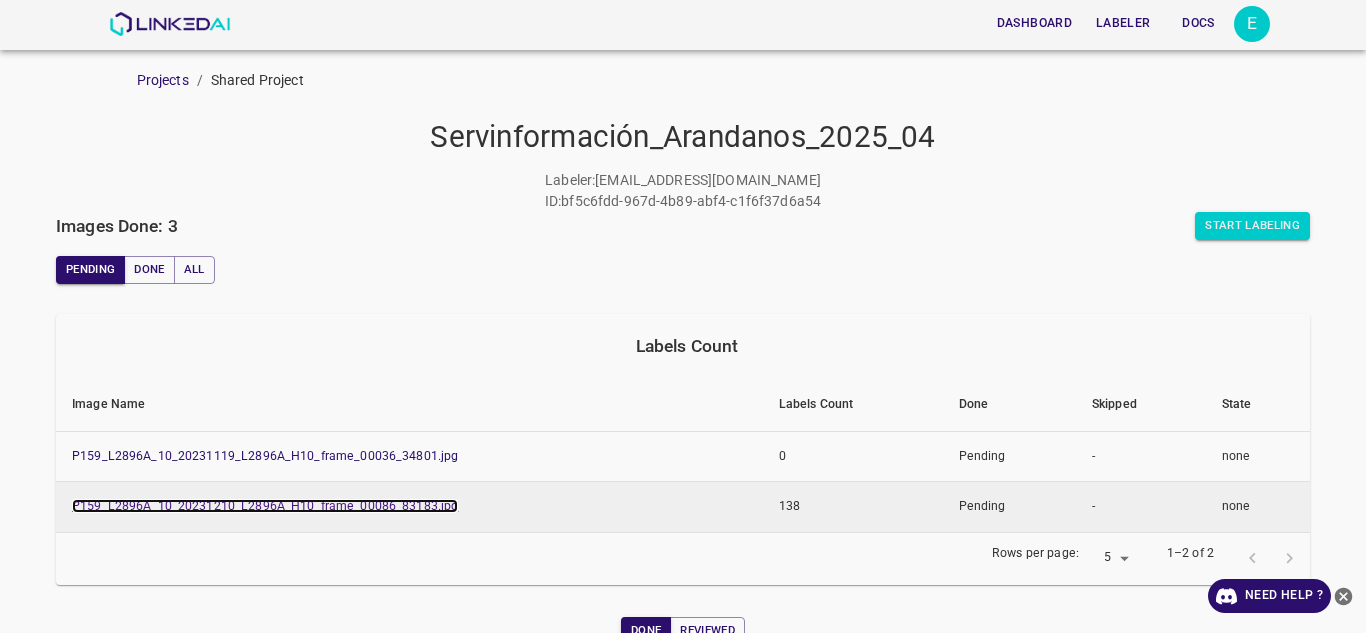 click on "P159_L2896A_10_20231210_L2896A_H10_frame_00086_83183.jpg" at bounding box center (265, 506) 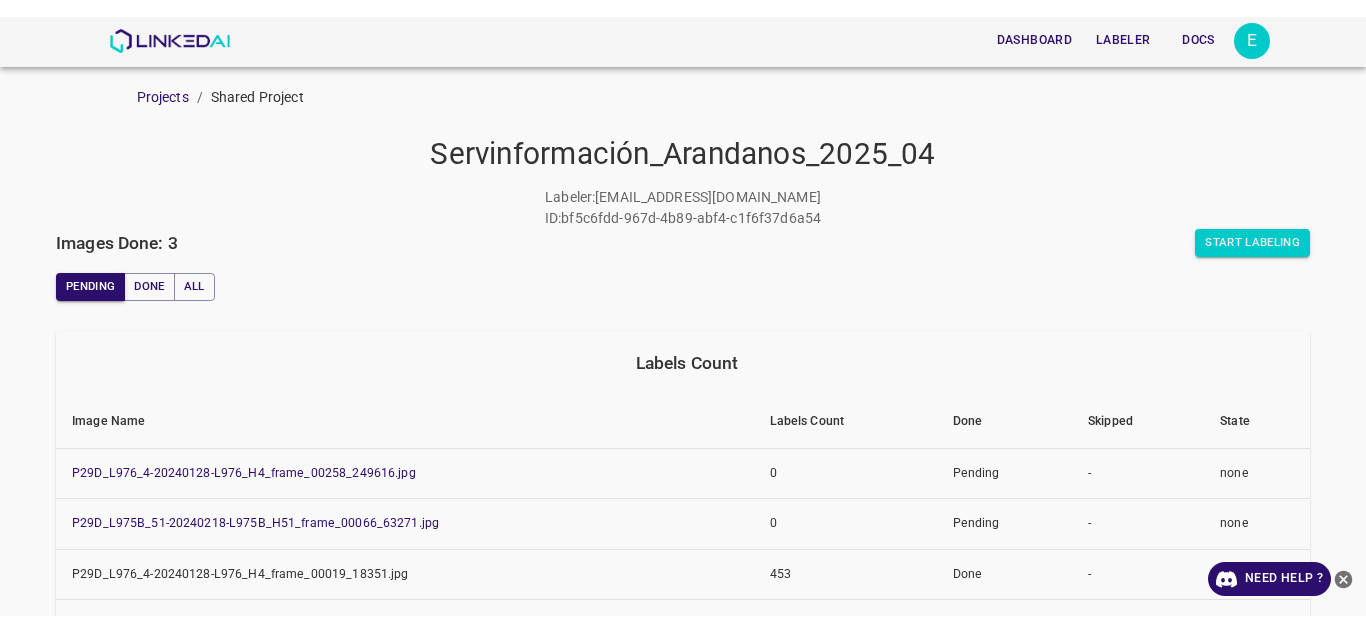 scroll, scrollTop: 0, scrollLeft: 0, axis: both 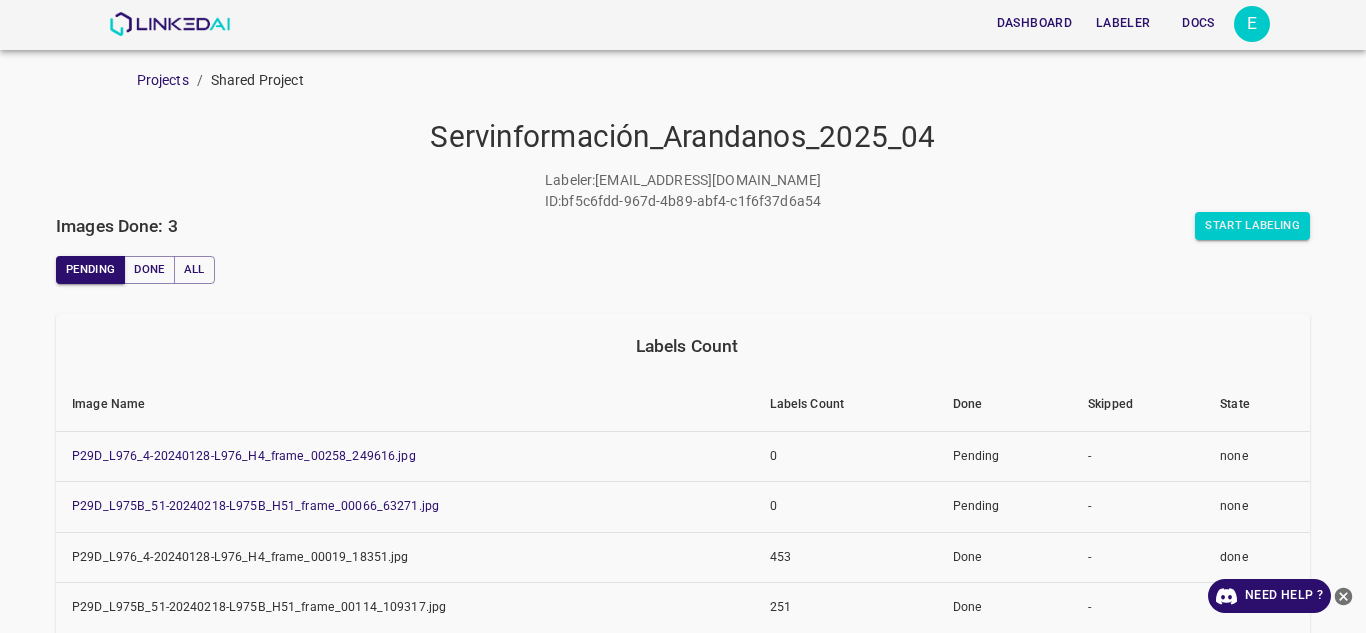 drag, startPoint x: 1243, startPoint y: 230, endPoint x: 437, endPoint y: 83, distance: 819.2954 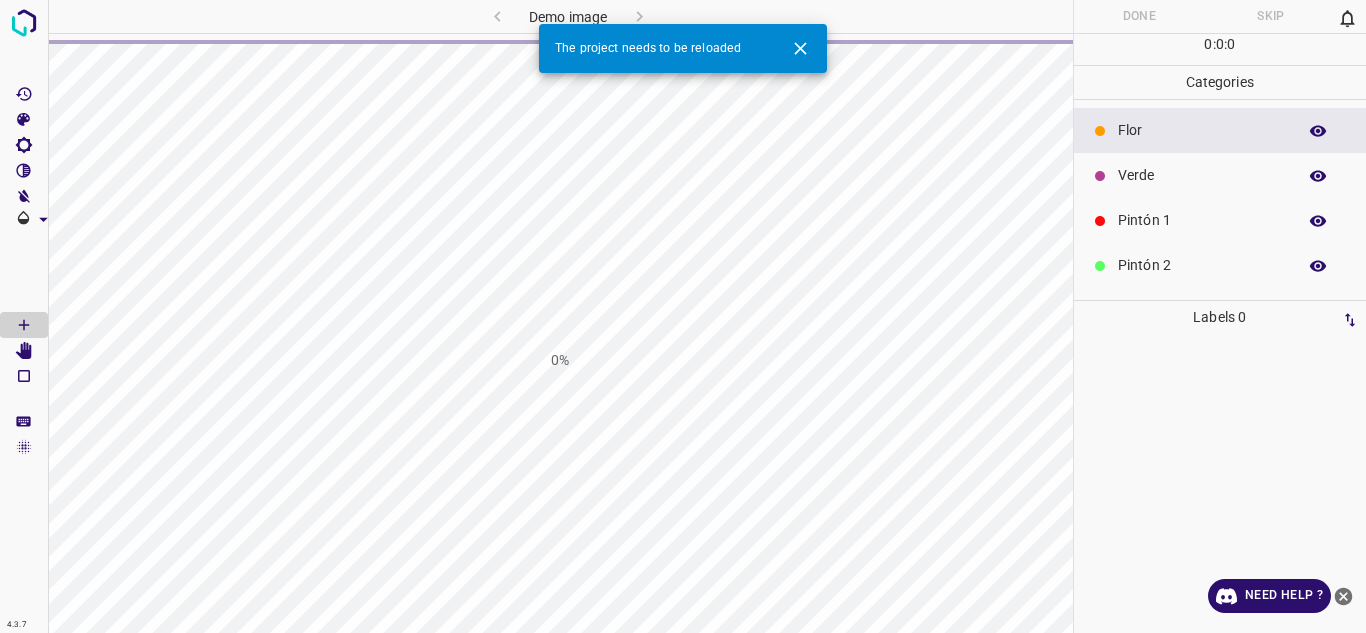 scroll, scrollTop: 0, scrollLeft: 0, axis: both 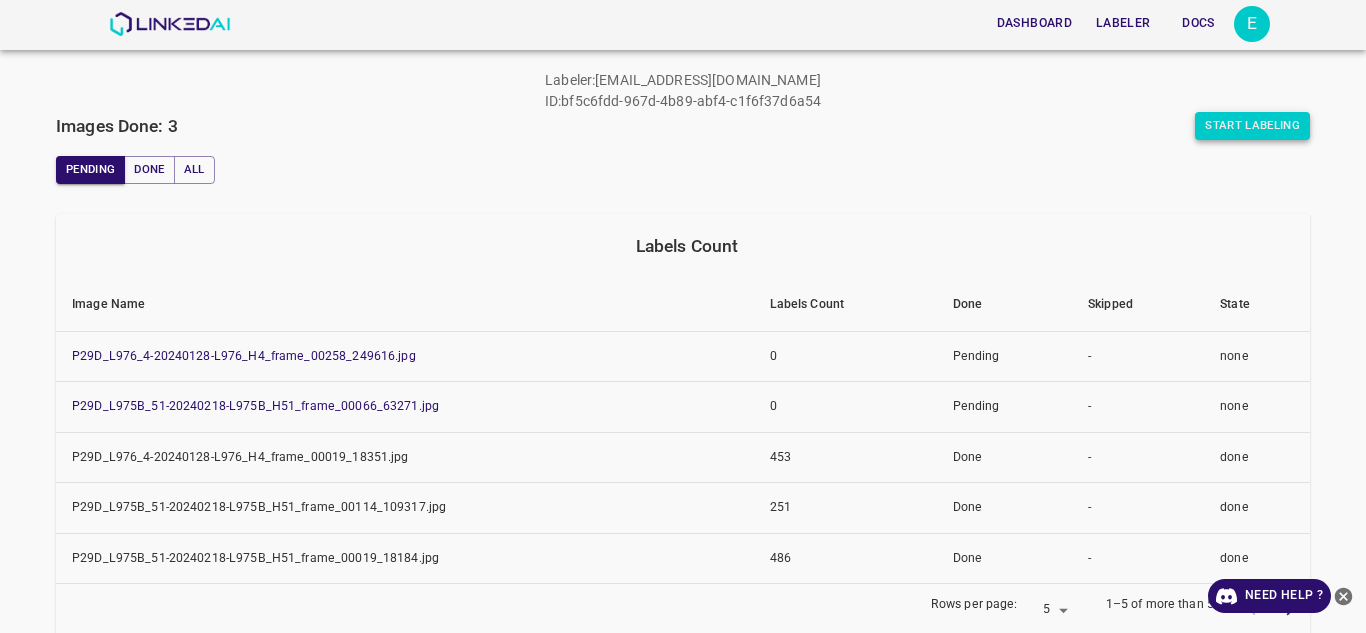 click on "Start Labeling" at bounding box center (1252, 126) 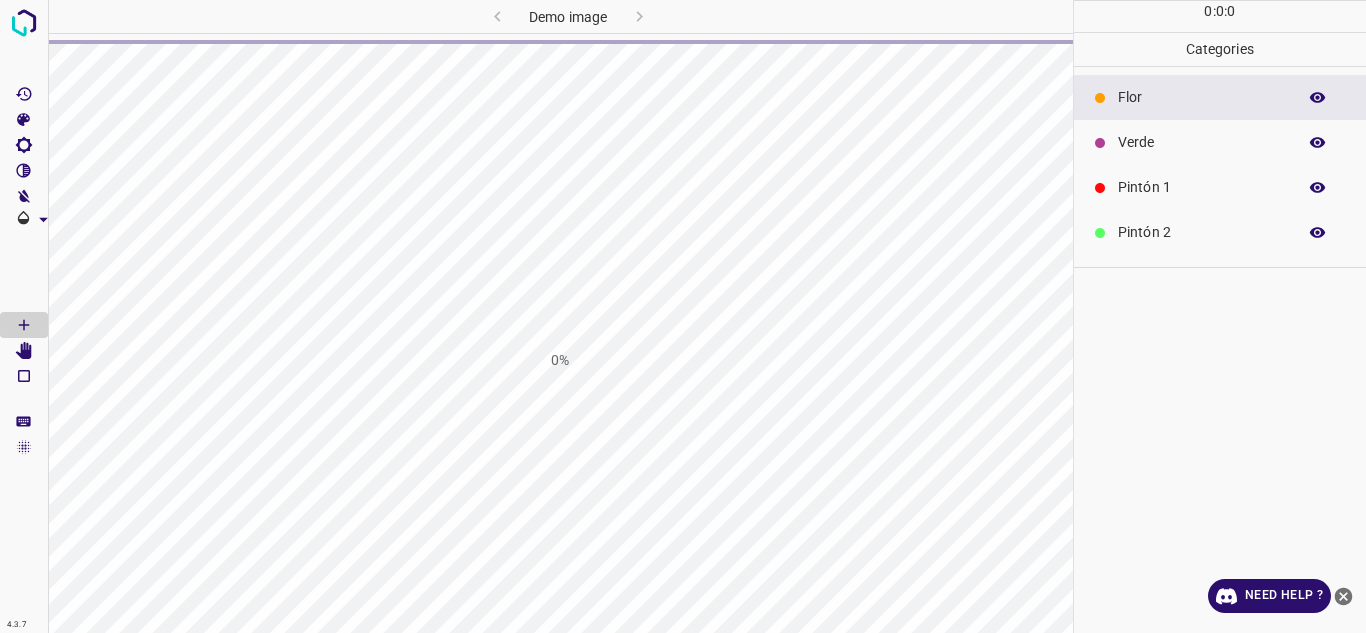 scroll, scrollTop: 0, scrollLeft: 0, axis: both 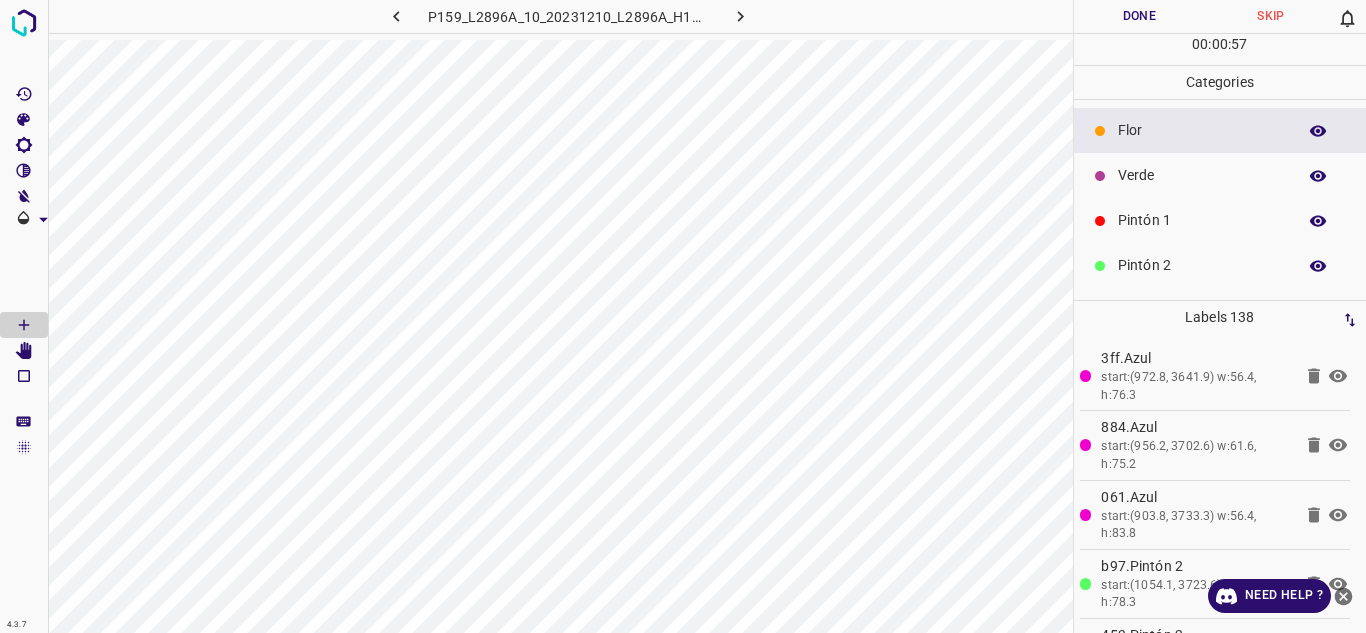 click on "Verde" at bounding box center (1202, 175) 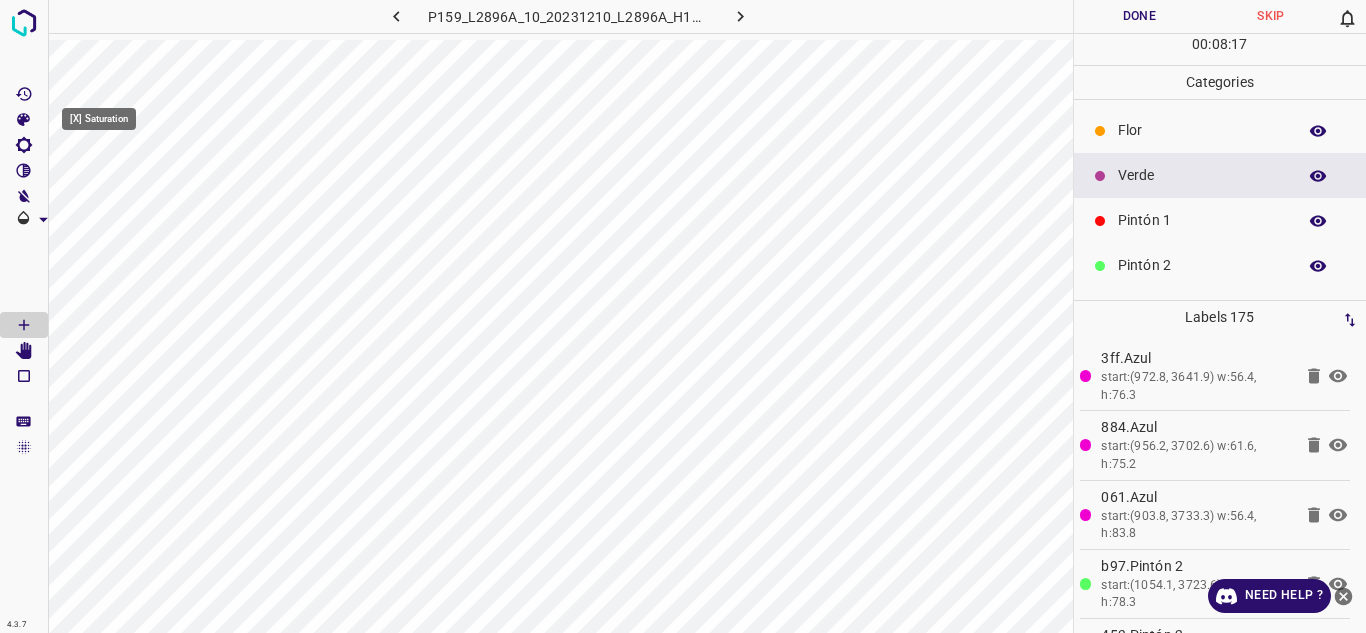 click 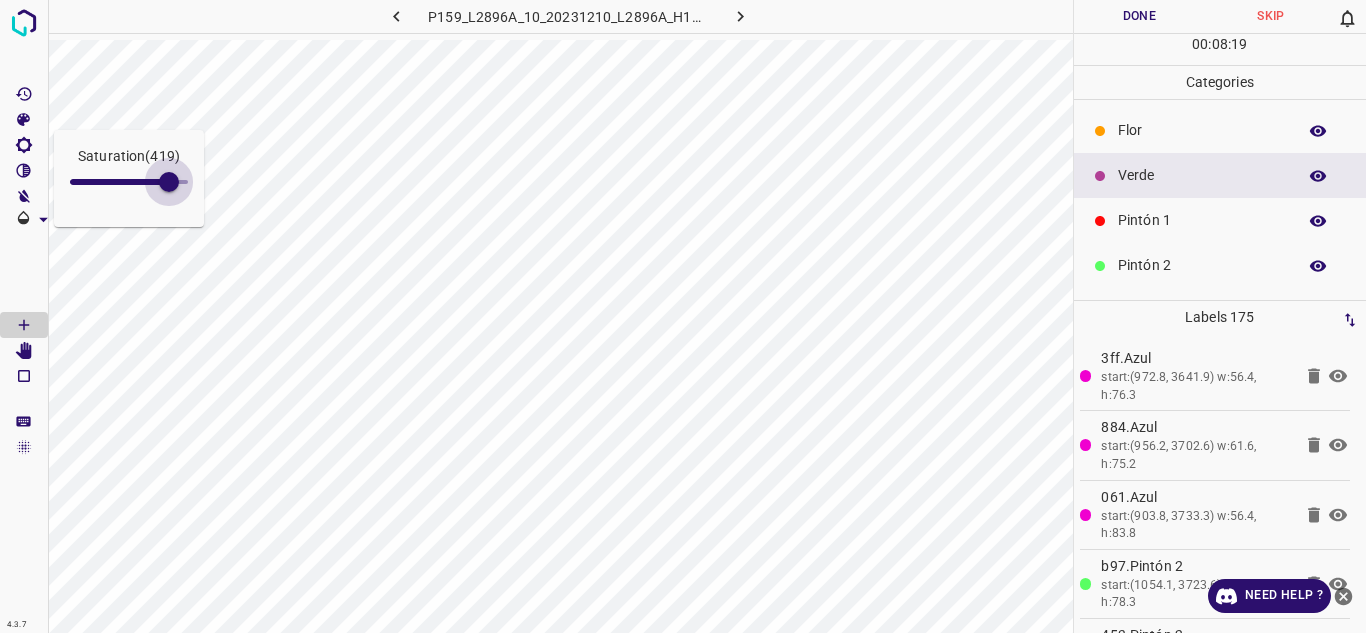 type on "500" 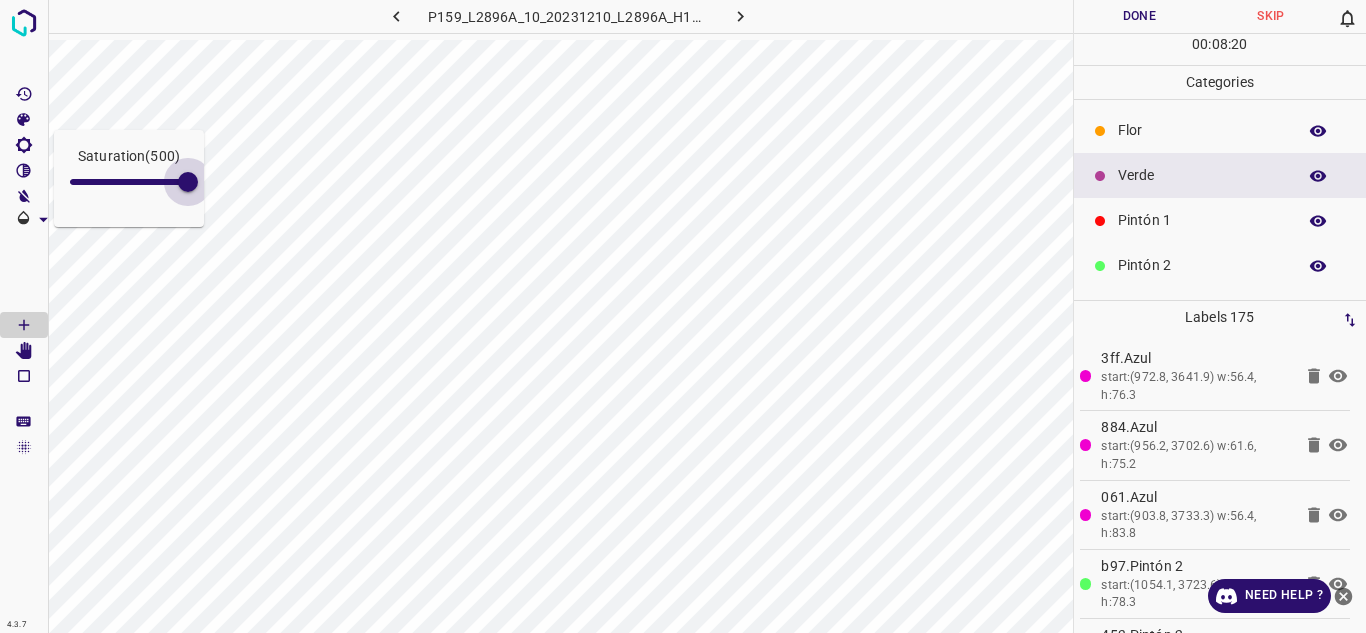 click on "Saturation ( 500 ) 4.3.7 P159_L2896A_10_20231210_L2896A_H10_frame_00086_83183.jpg Done Skip 0 00   : 08   : 20   Categories [PERSON_NAME] Verde Pintón 1 Pintón 2 Pintón 3 [PERSON_NAME] Azul Labels   175 3ff.Azul
start:(972.8, 3641.9)
w:56.4, h:76.3
884.Azul
start:(956.2, 3702.6)
w:61.6, h:75.2
061.Azul
start:(903.8, 3733.3)
w:56.4, h:83.8
b97.Pintón 2
start:(1054.1, 3723.6)
w:59.4, h:78.3
453.Pintón 2
start:(1012.8, 3695.3)
w:57.3, h:76.8
b61.Pintón 2
start:(1048.3, 3645.2)
w:52.9, h:73.2
d35.Pintón 2
start:(1089.6, 3679.3)
w:43.5, h:51.5
831.Pintón 2
start:(1093.3, 3788.9)
w:55.8, h:51
c7f.Pintón 3
start:(1111.4, 3730.1)
w:39.8, h:60.9
a73.Pintón 3
start:(1139.7, 3786.7)
w:39.1, h:53.2
262.Pintón 1
start:(942.8, 3766.7)
w:60.3, h:73.2
f57.Verde 1" at bounding box center (683, 316) 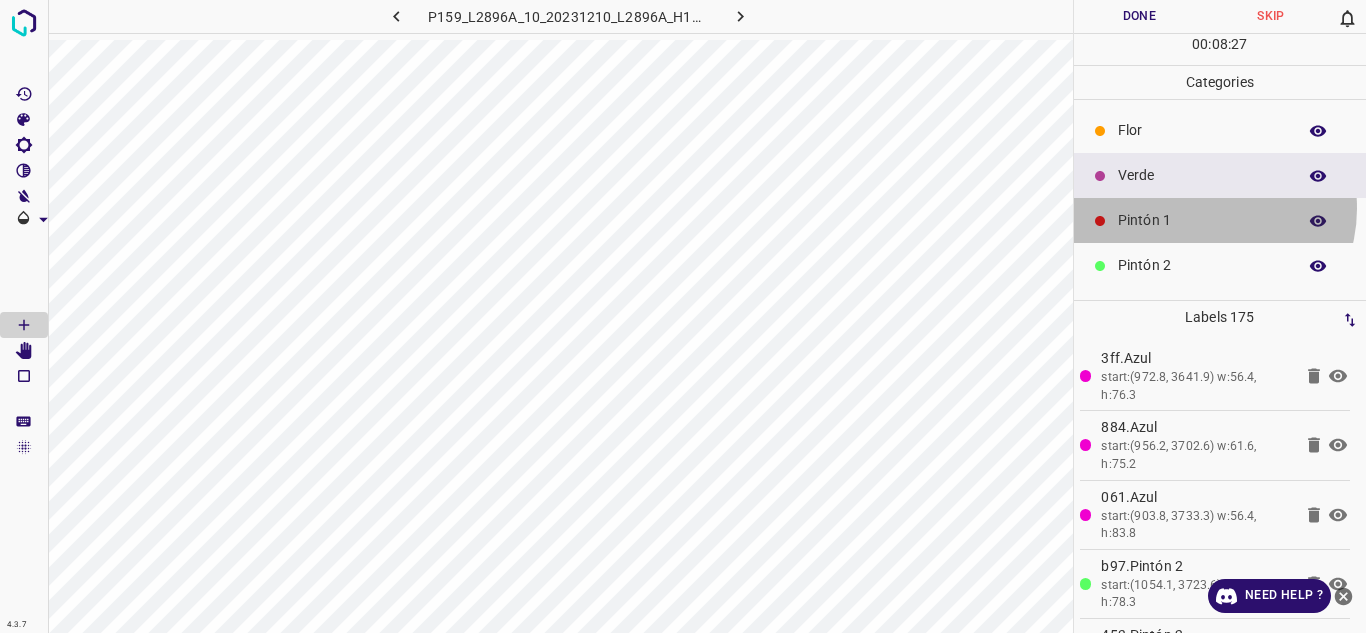 click on "Pintón 1" at bounding box center (1220, 220) 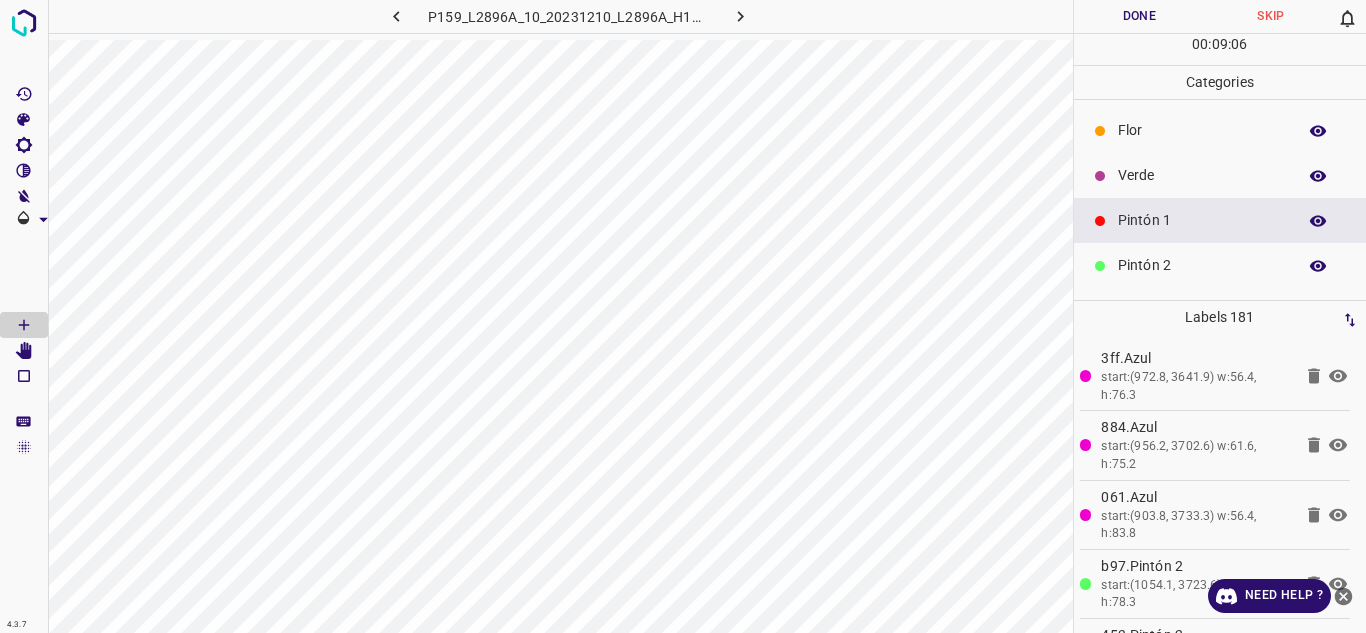 click on "Flor" at bounding box center (1202, 130) 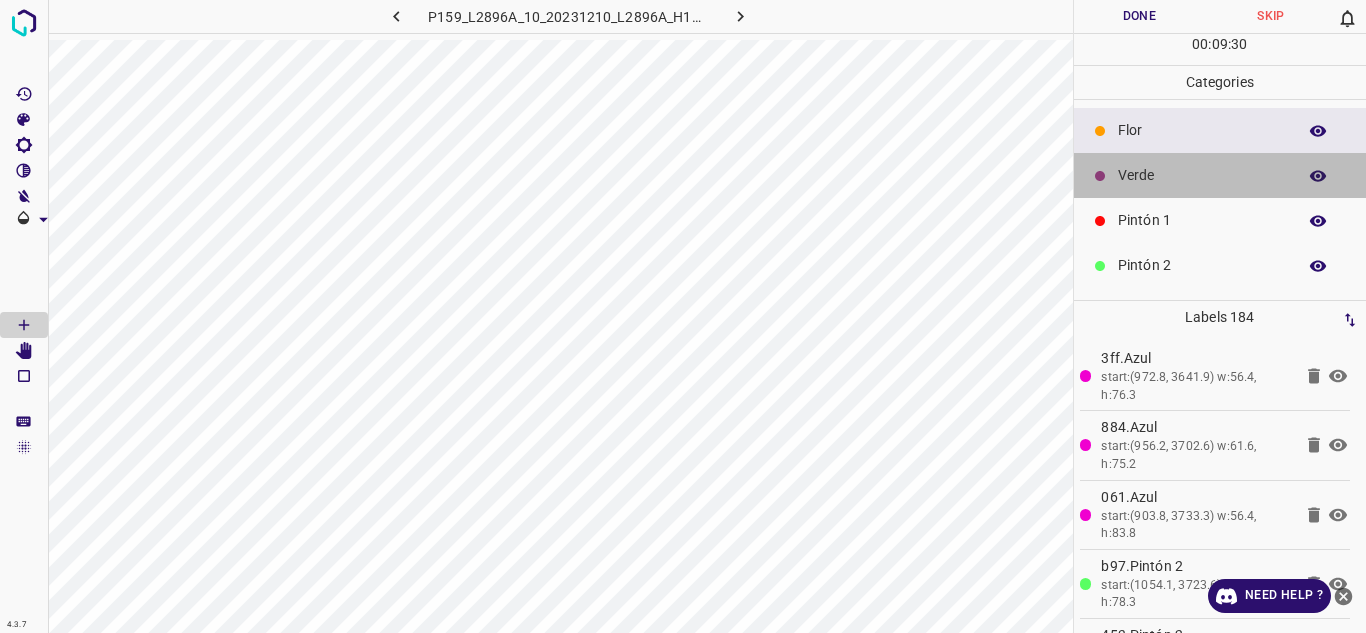 click on "Verde" at bounding box center (1202, 175) 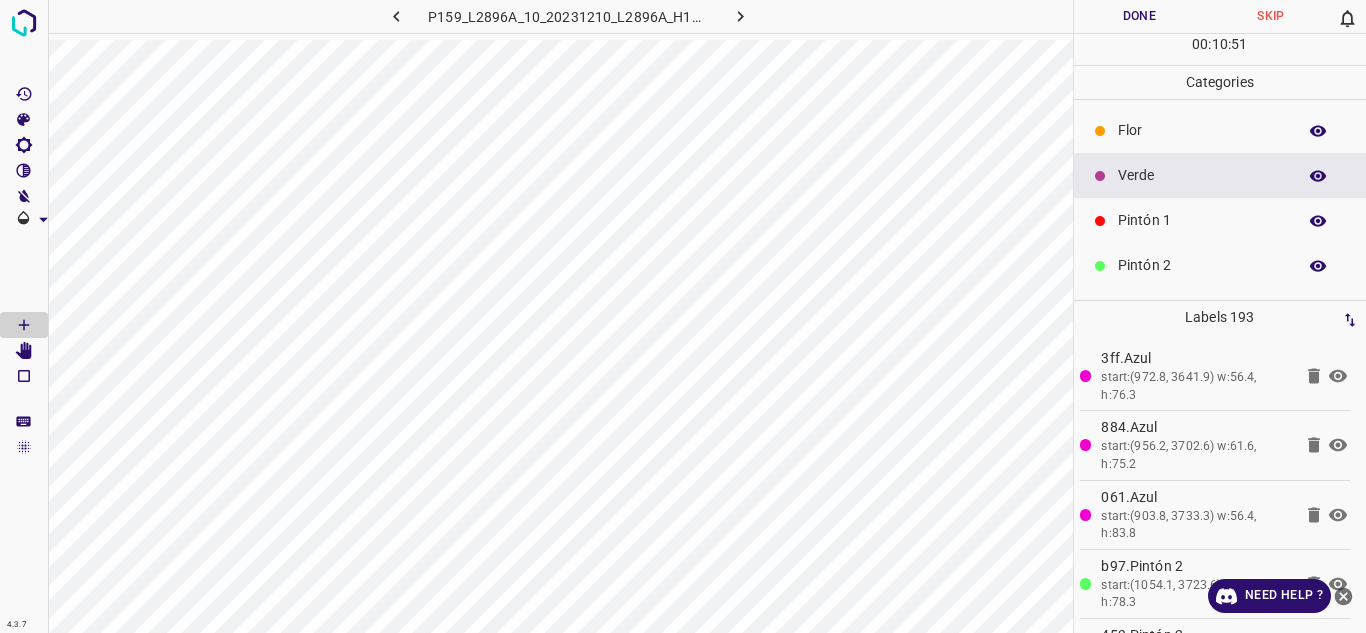 click on "Pintón 1" at bounding box center [1202, 220] 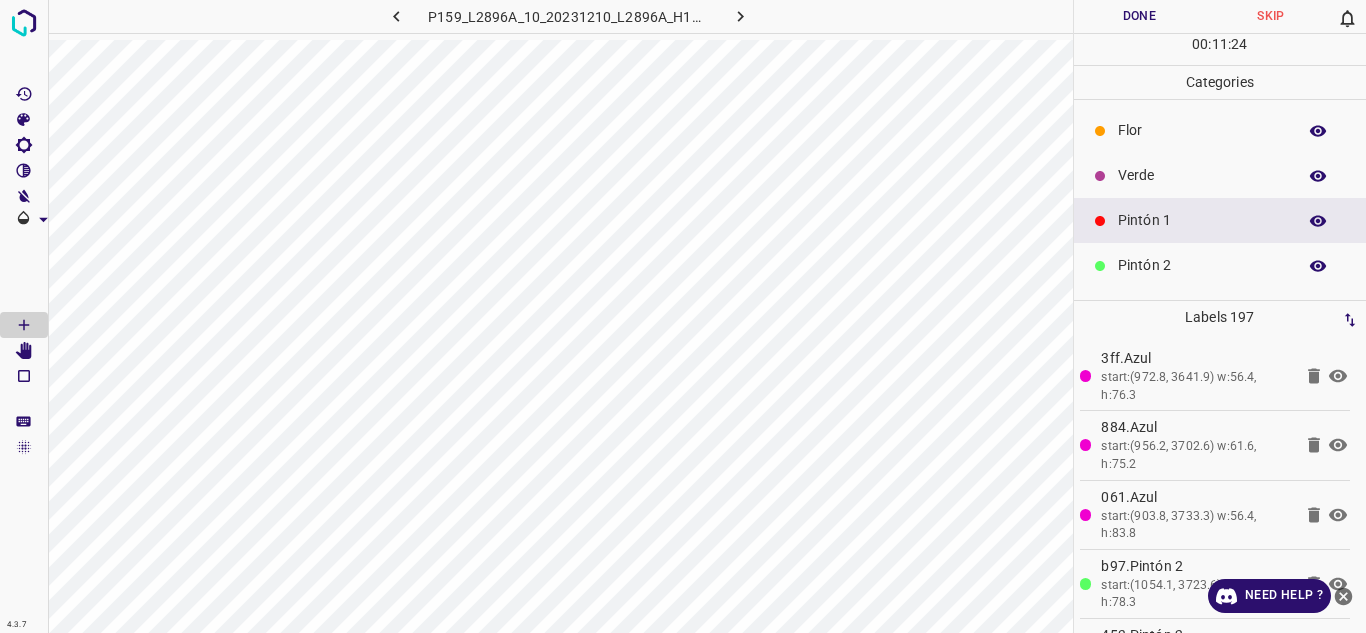 scroll, scrollTop: 176, scrollLeft: 0, axis: vertical 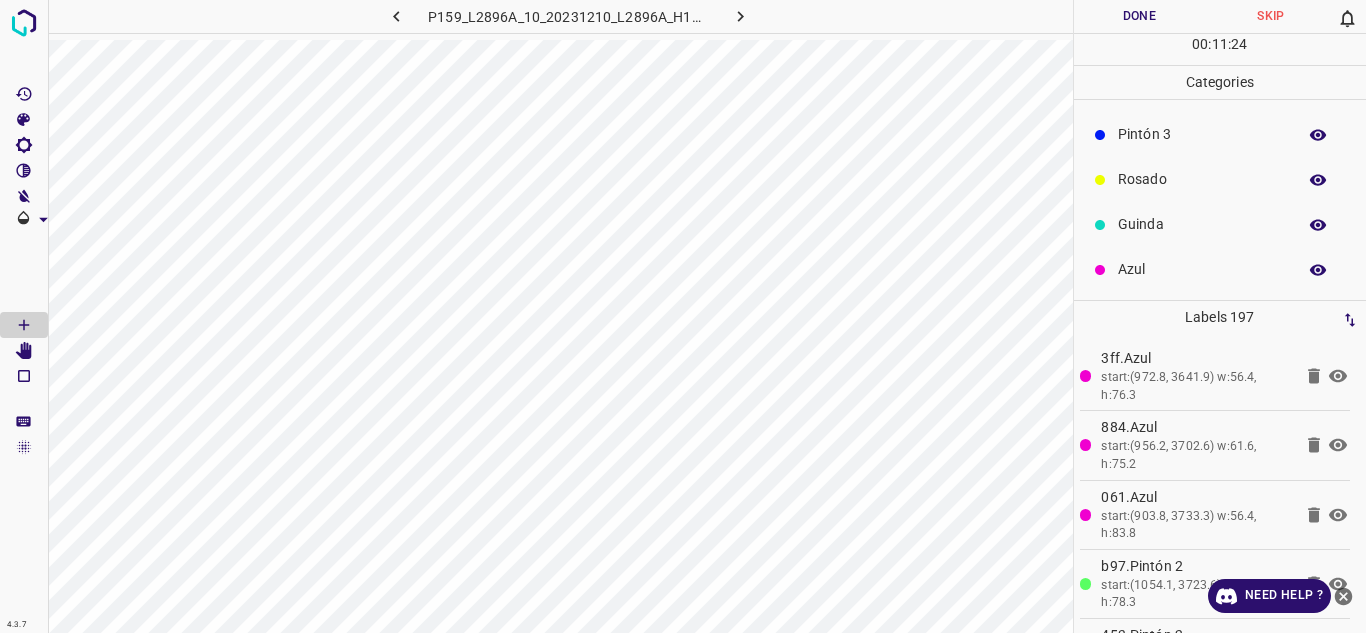 click on "Azul" at bounding box center [1202, 269] 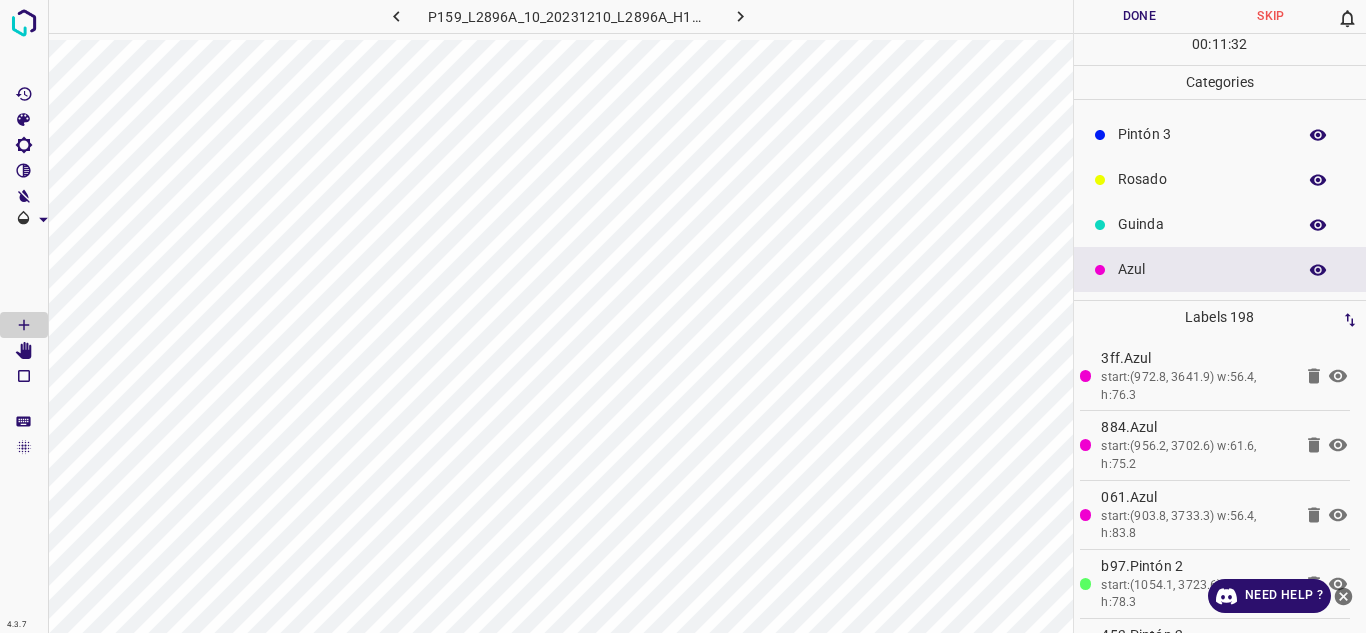 click on "Rosado" at bounding box center [1202, 179] 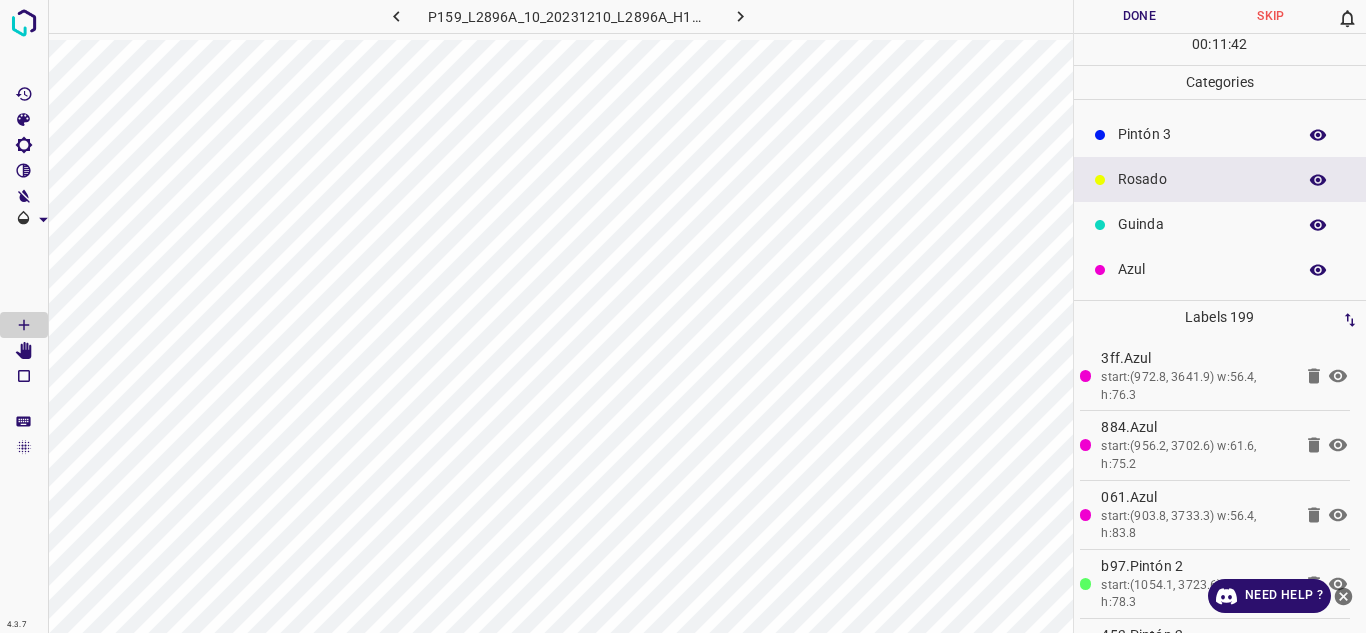 click on "Guinda" at bounding box center [1202, 224] 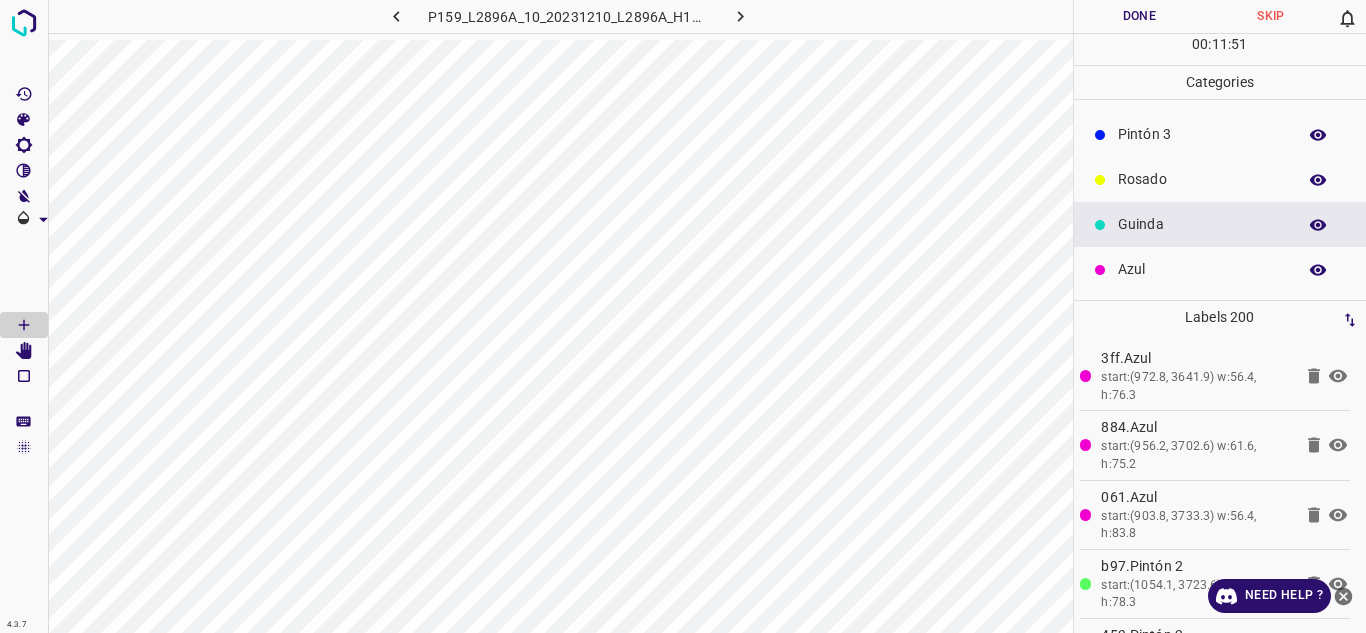 scroll, scrollTop: 0, scrollLeft: 0, axis: both 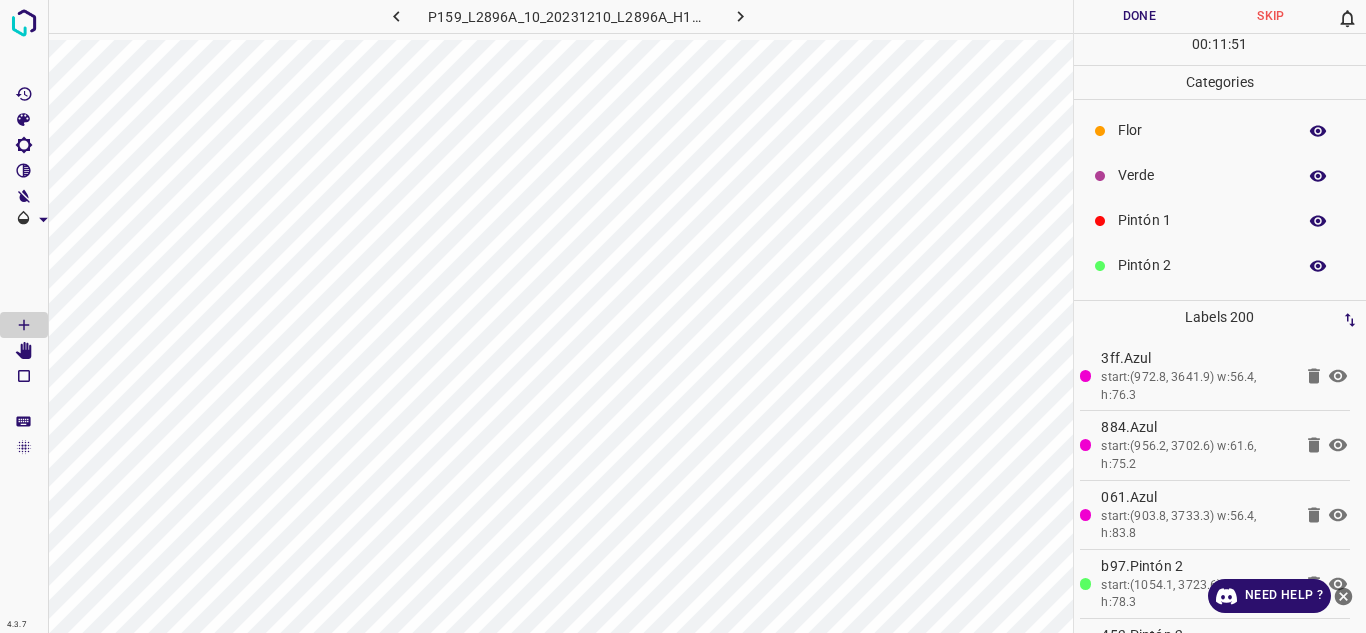 click on "Verde" at bounding box center [1202, 175] 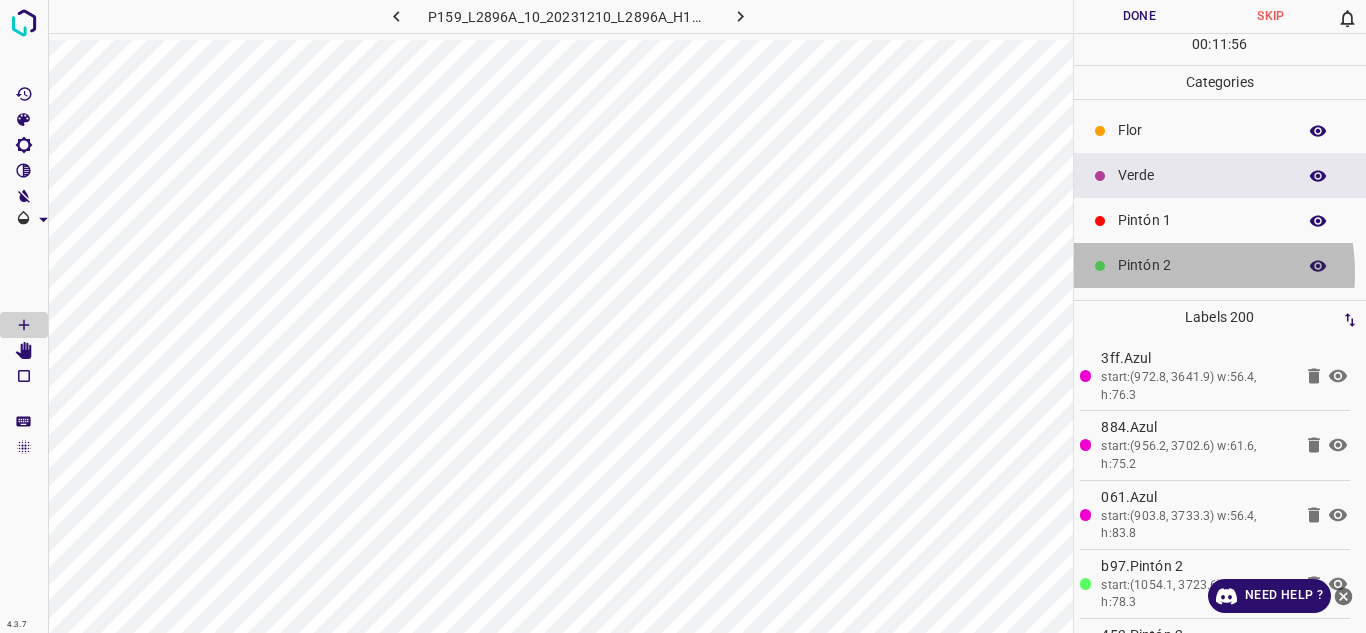 click on "Pintón 2" at bounding box center (1202, 265) 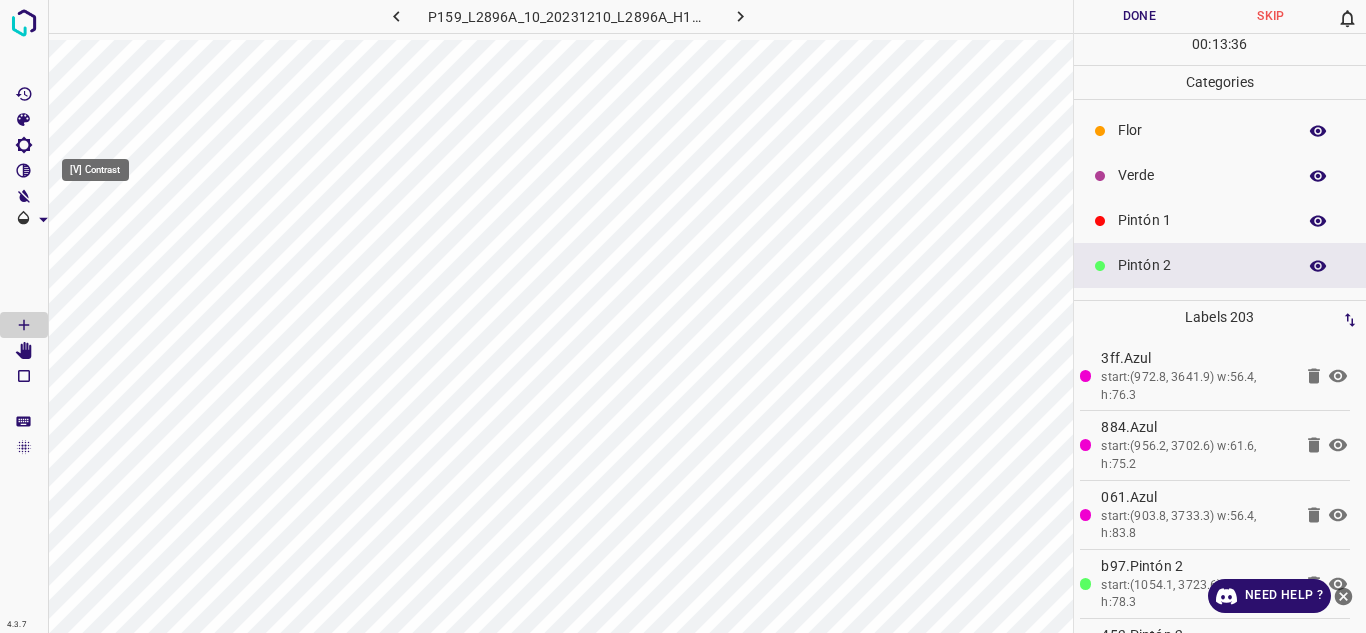 click 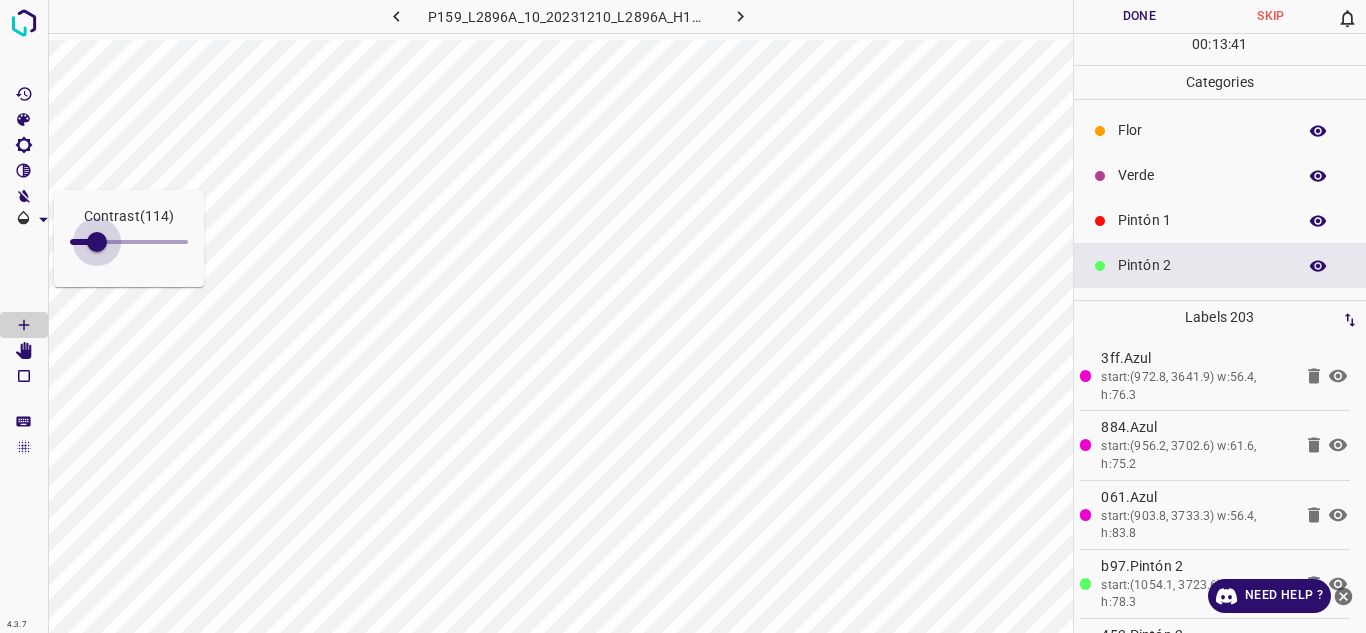 type on "106" 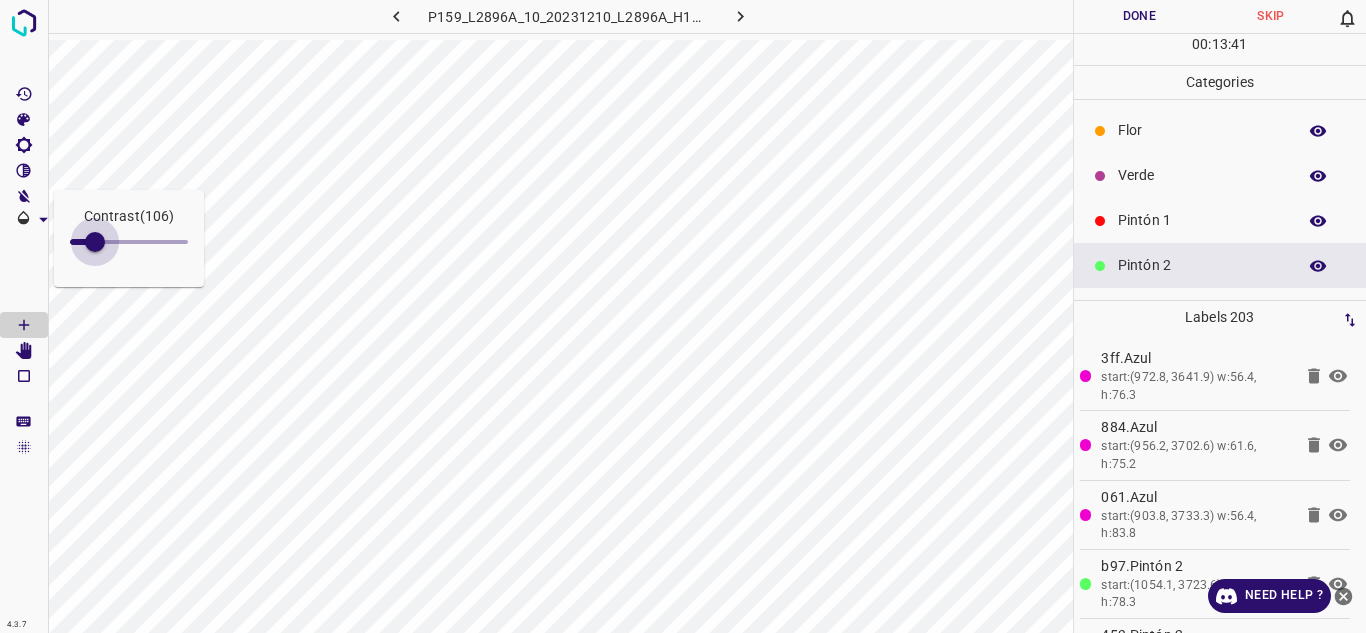 click at bounding box center (95, 242) 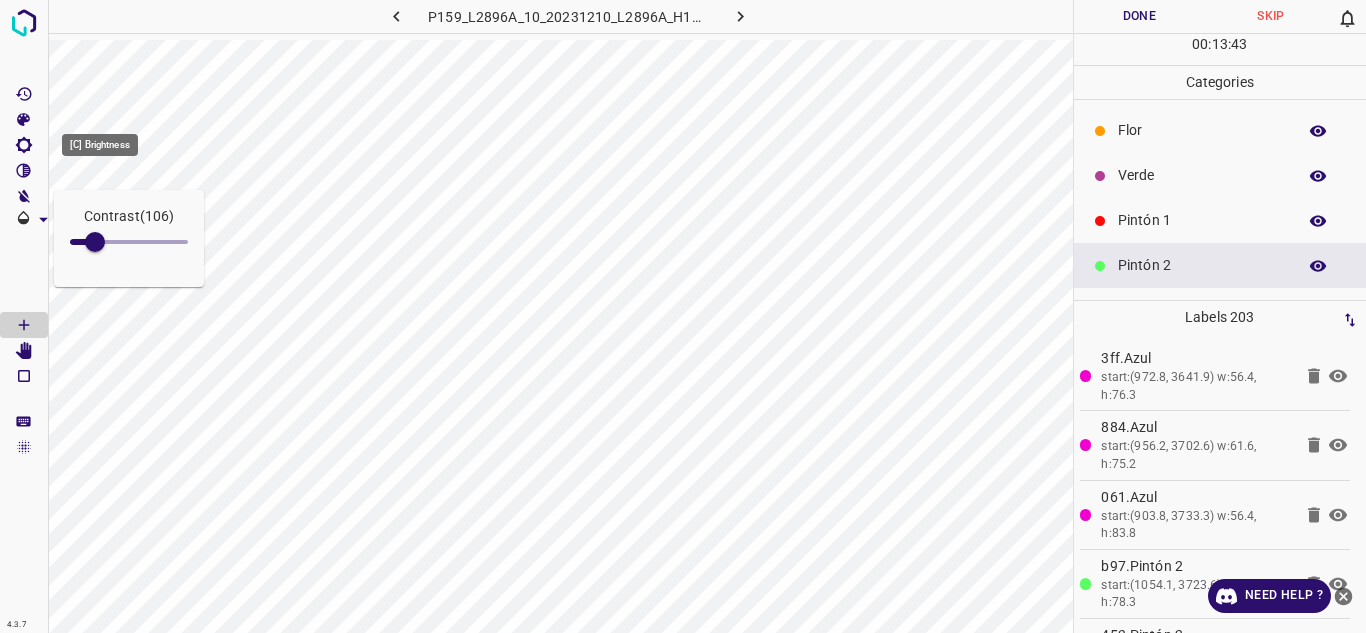 click 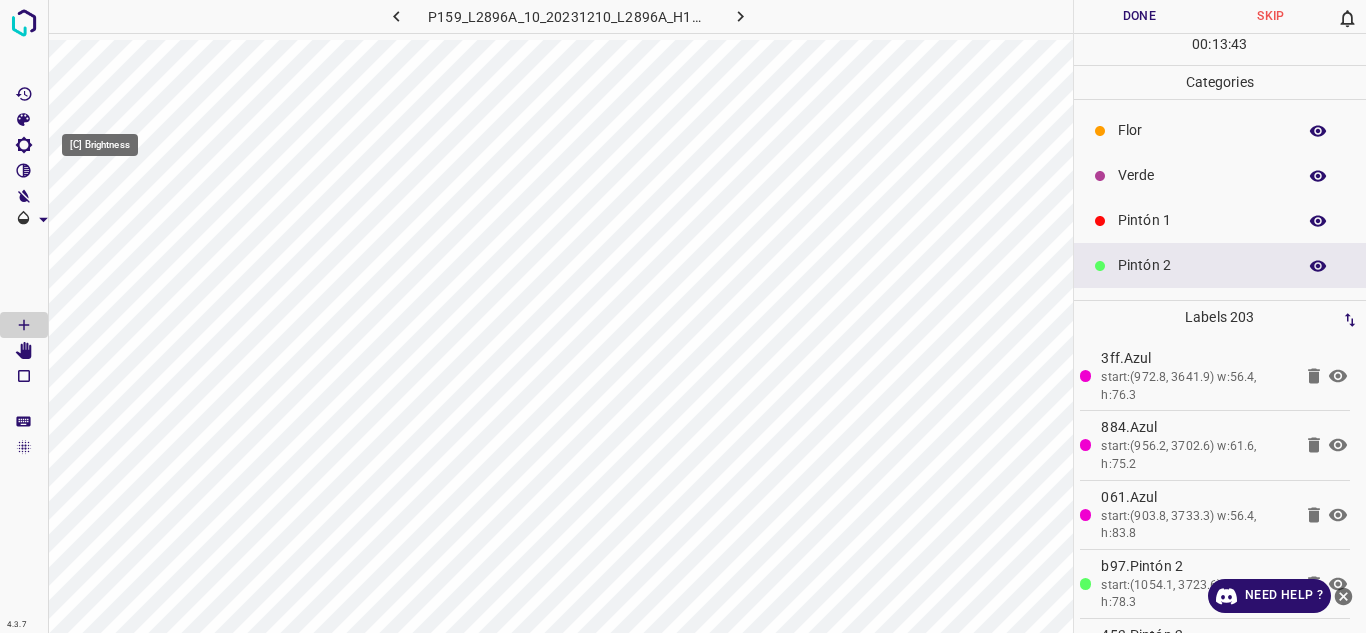 click 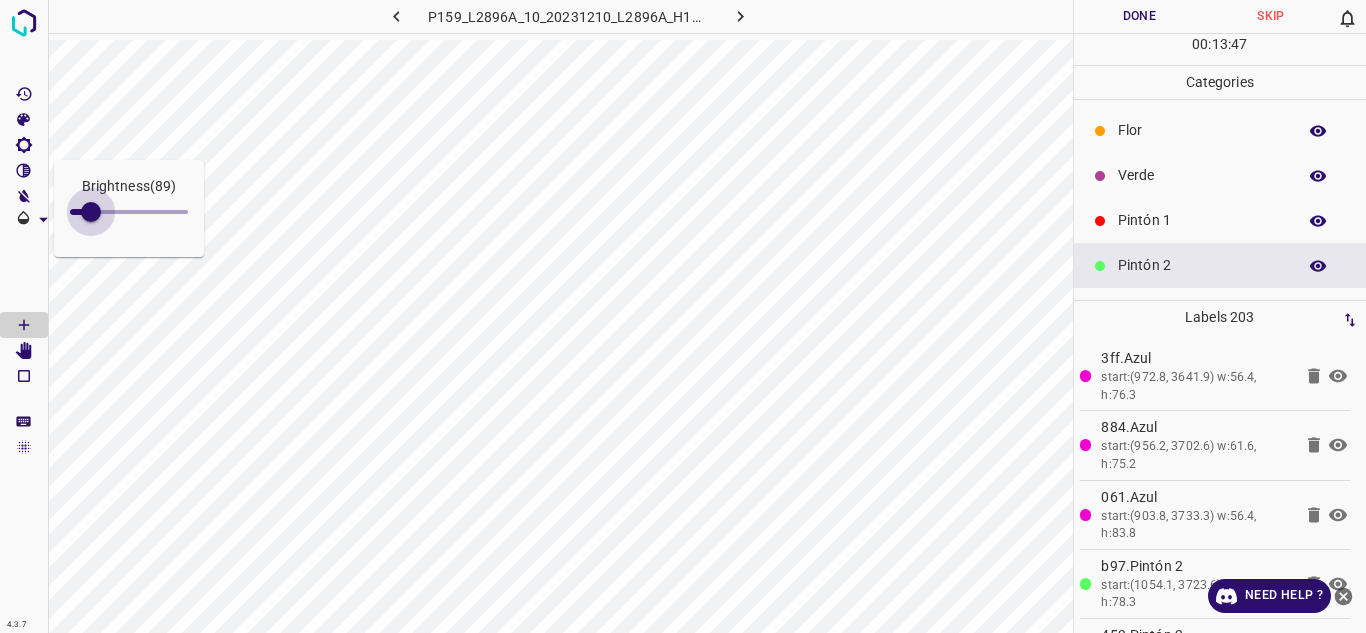 type on "97" 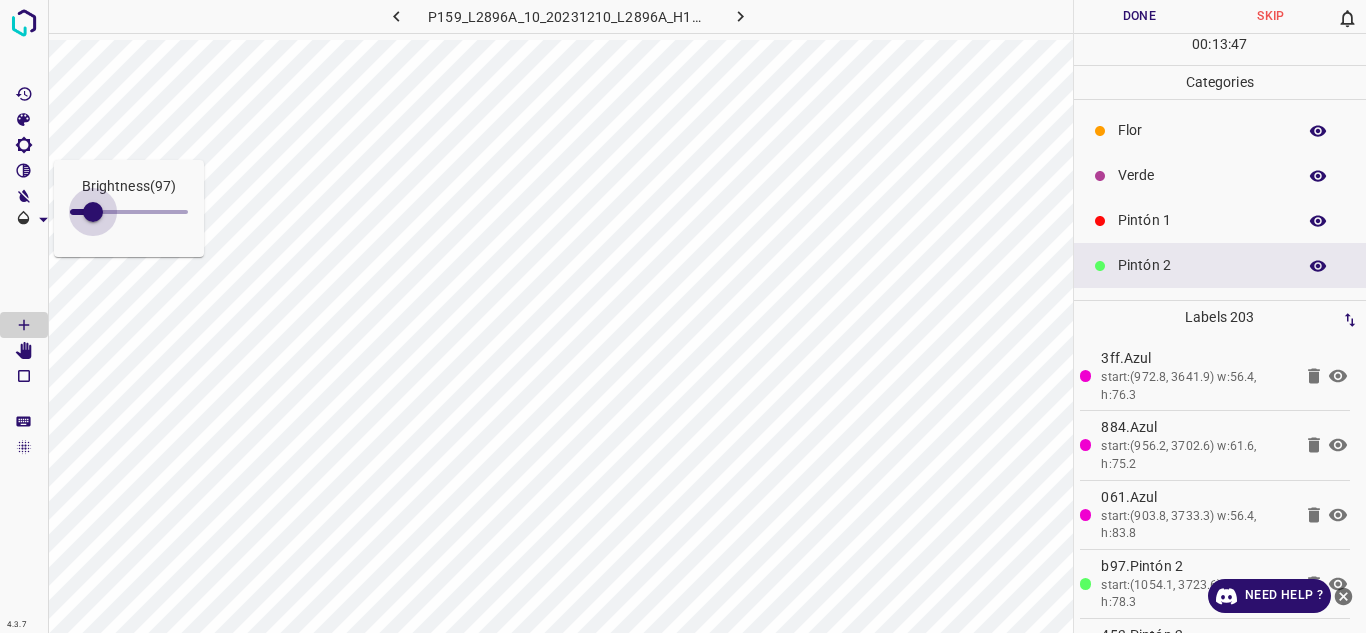 click at bounding box center [93, 212] 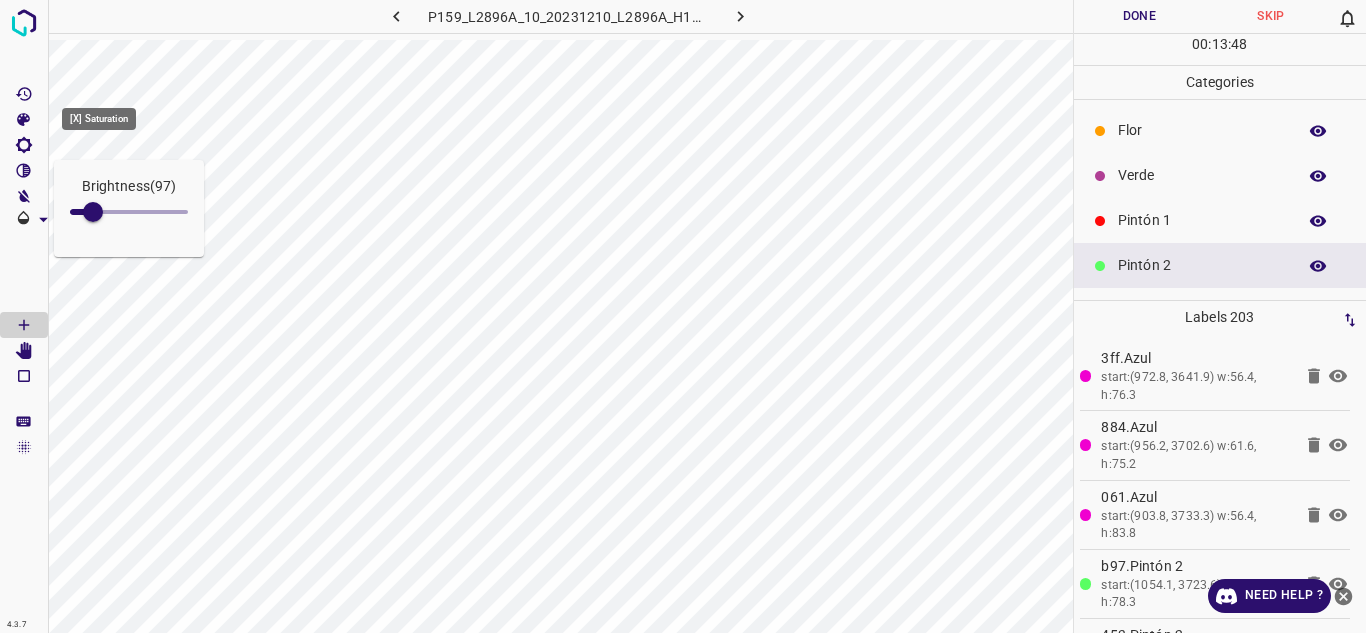 click 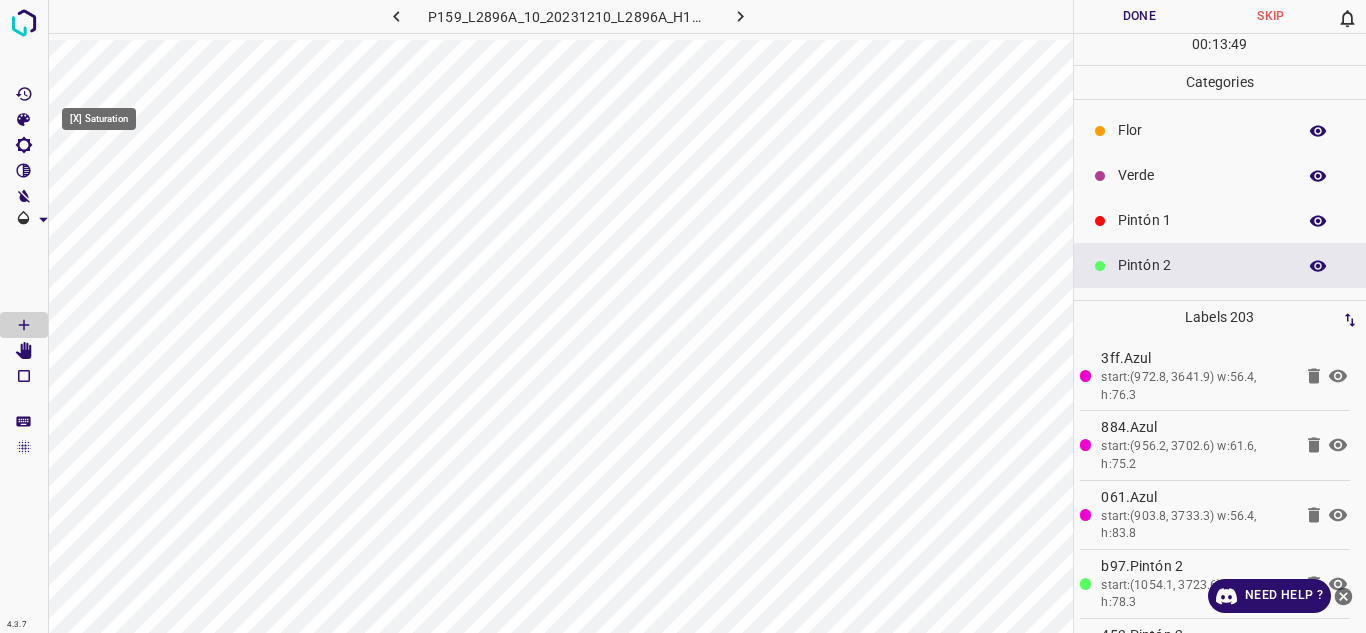 click 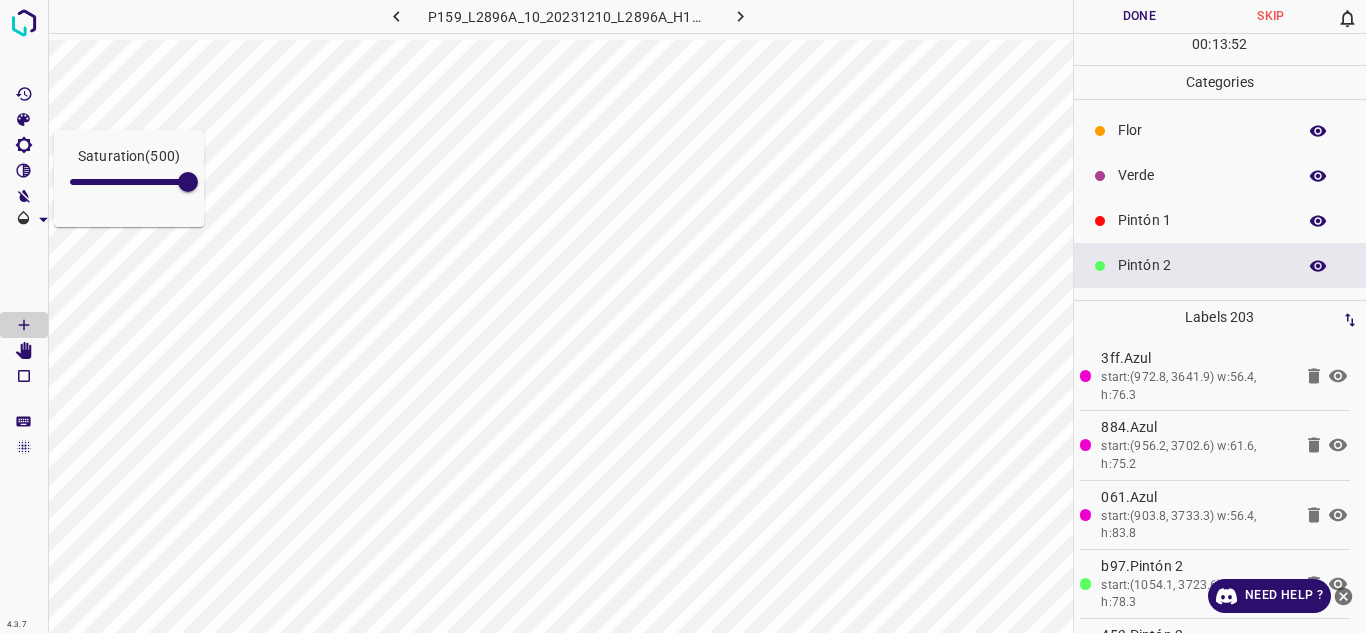 click on "Flor" at bounding box center (1202, 130) 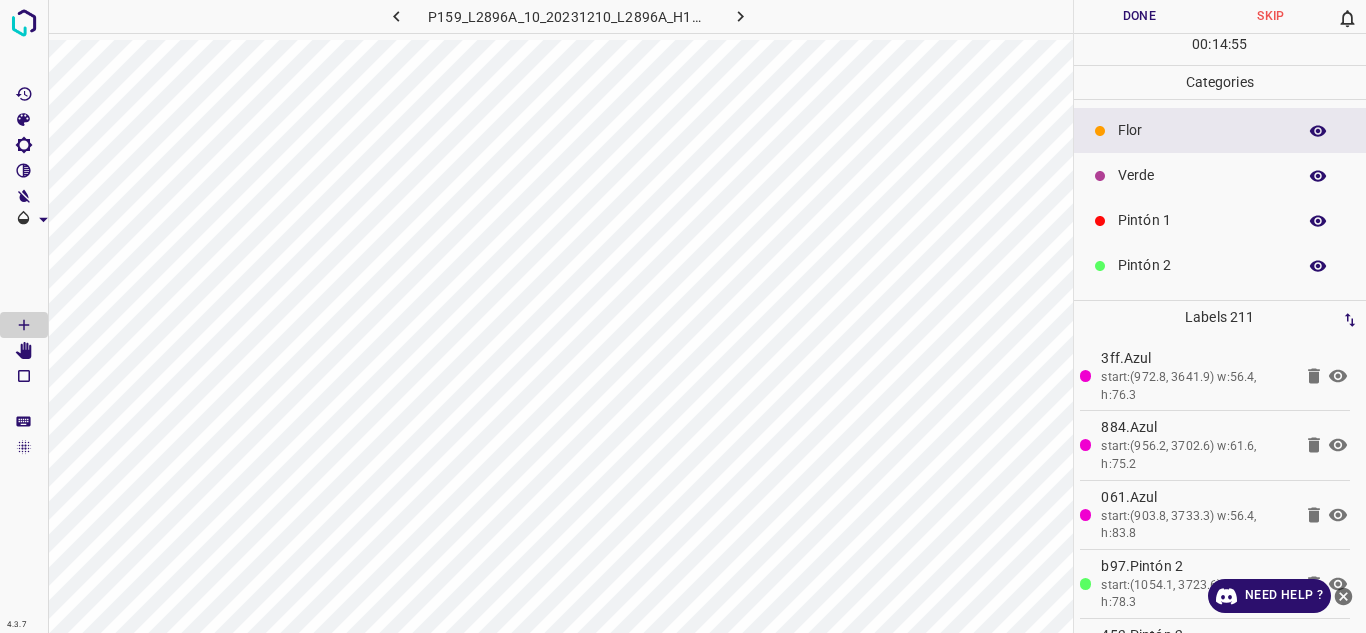 scroll, scrollTop: 176, scrollLeft: 0, axis: vertical 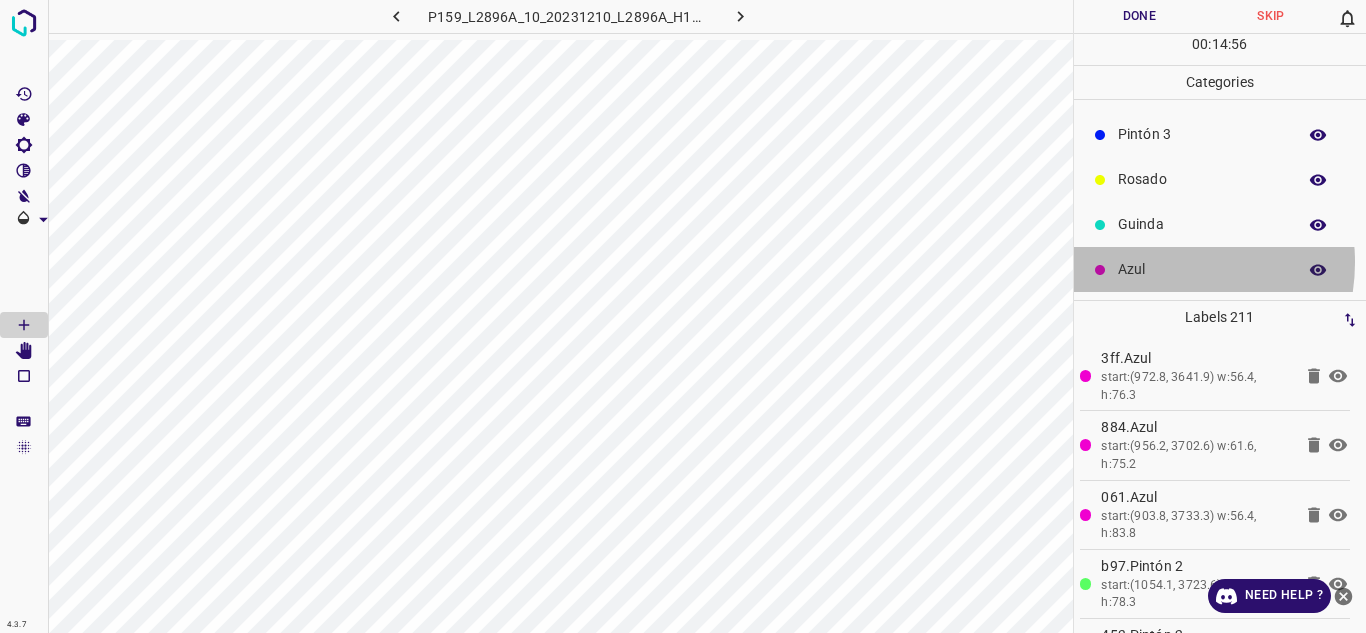 click on "Azul" at bounding box center [1202, 269] 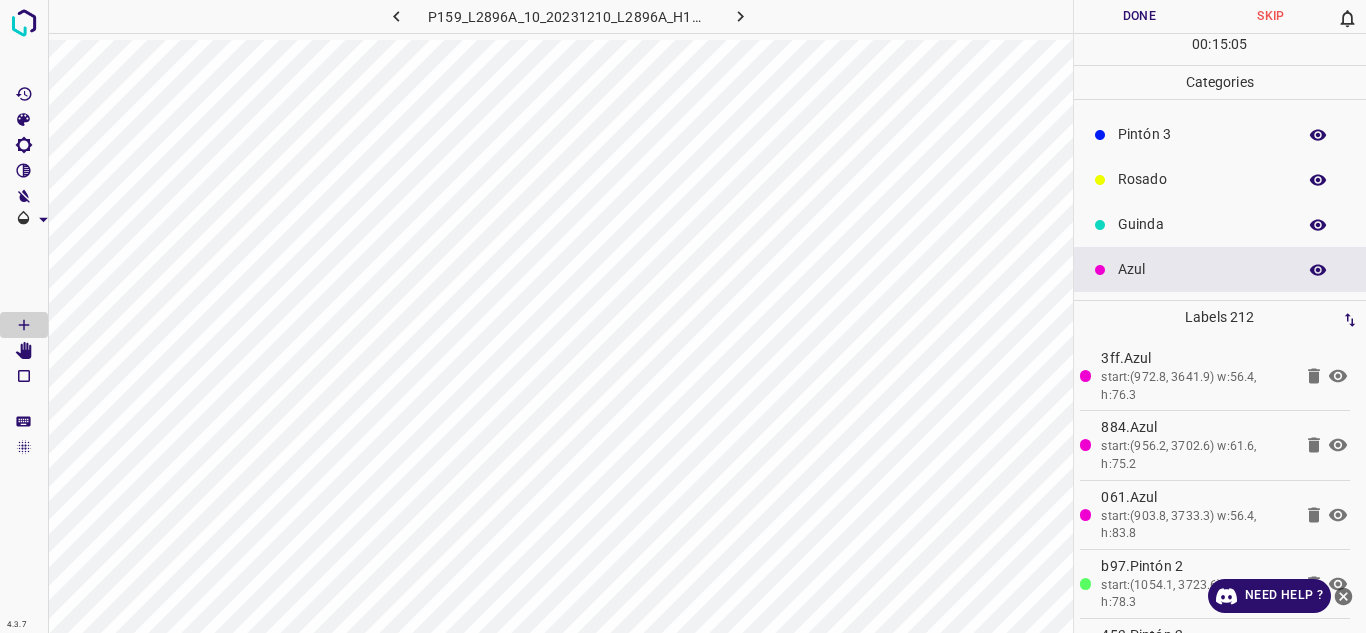 click on "Guinda" at bounding box center [1202, 224] 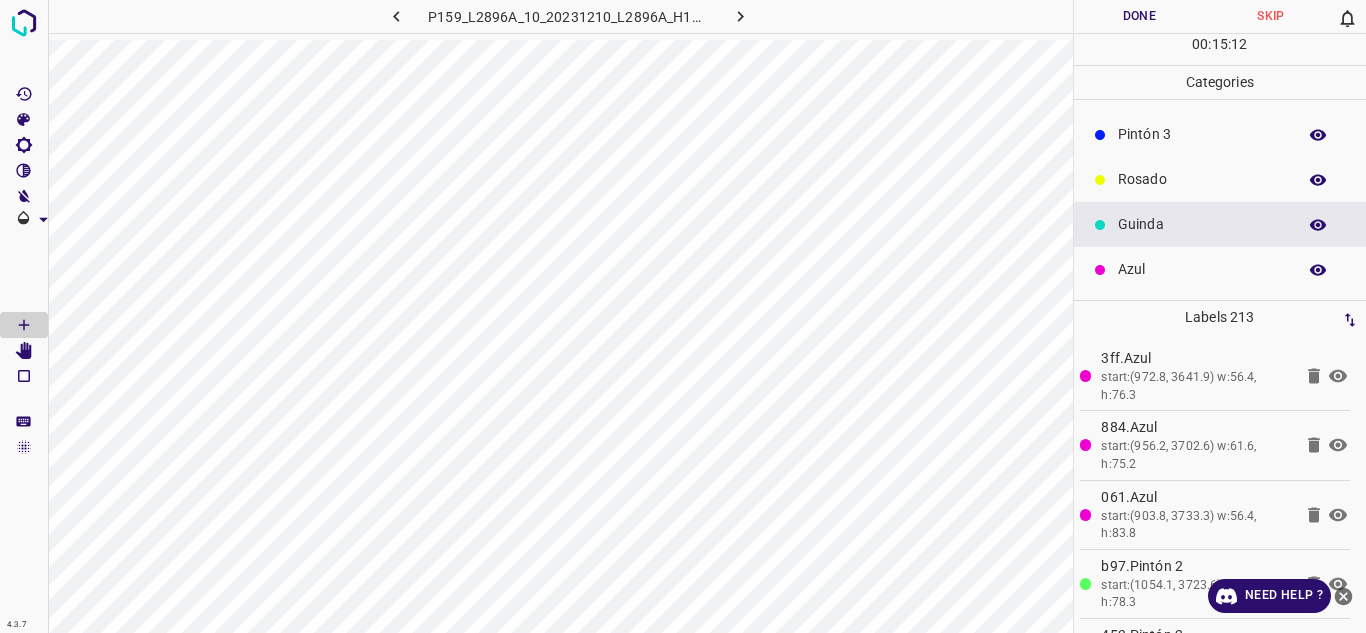 click on "Azul" at bounding box center [1220, 269] 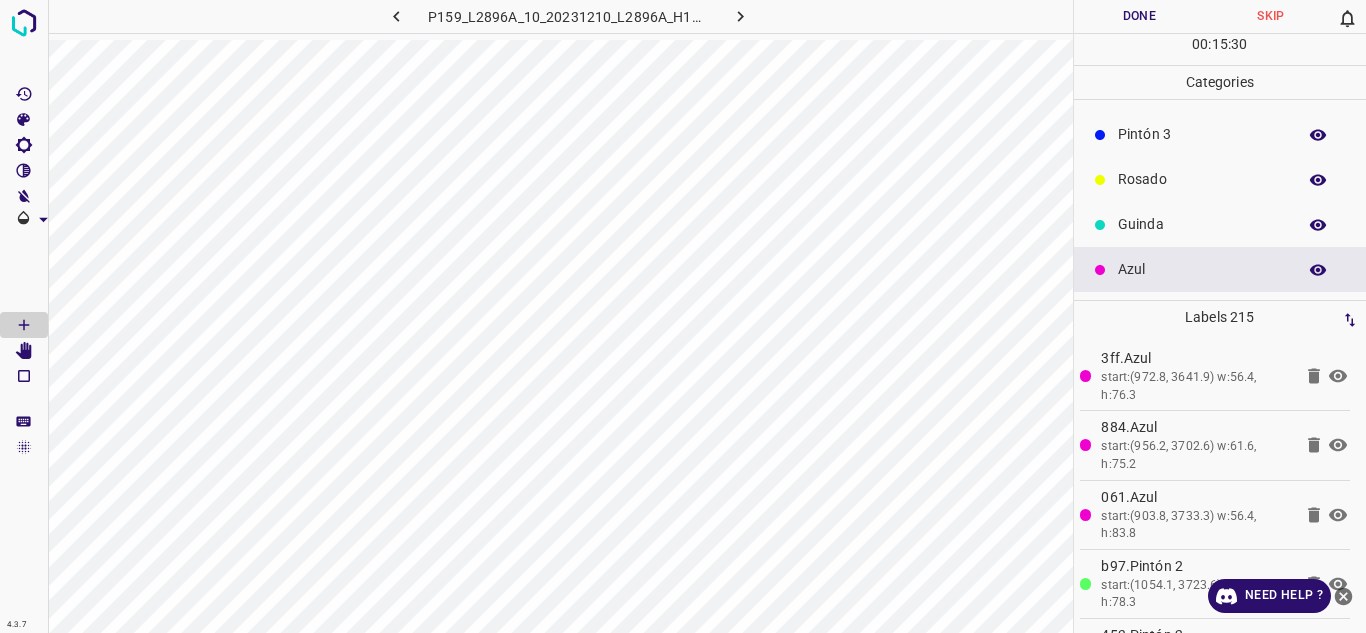 click on "Pintón 3" at bounding box center (1202, 134) 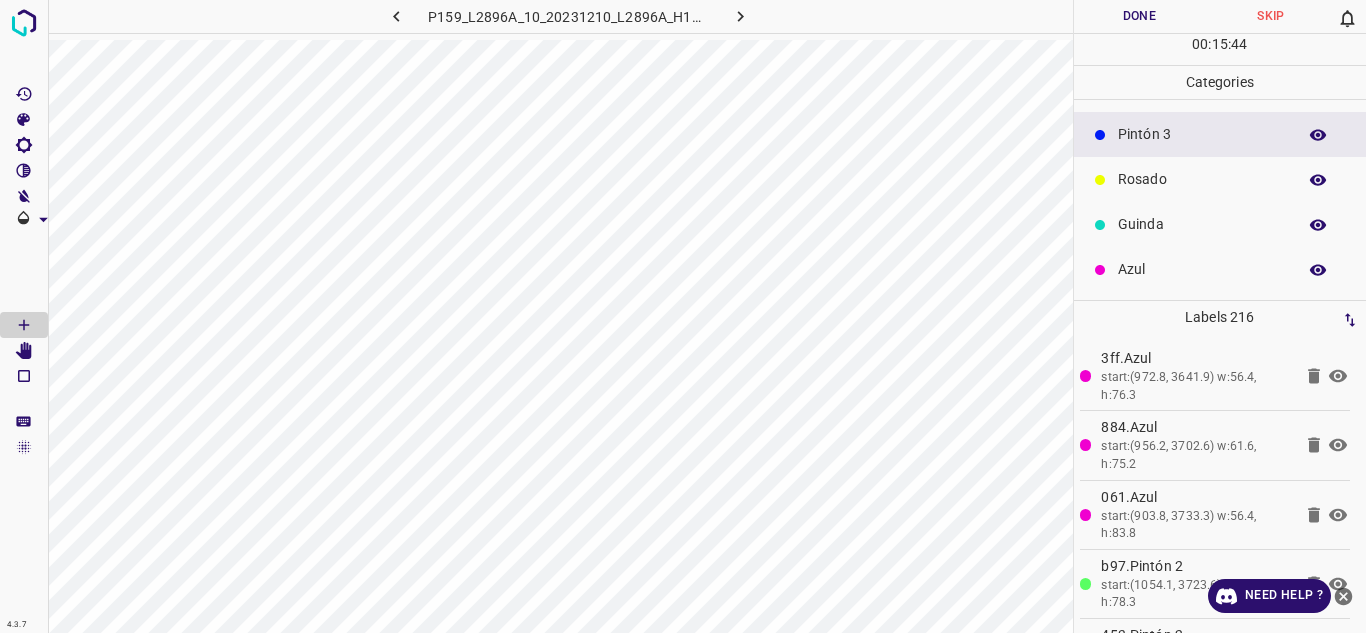 scroll, scrollTop: 76, scrollLeft: 0, axis: vertical 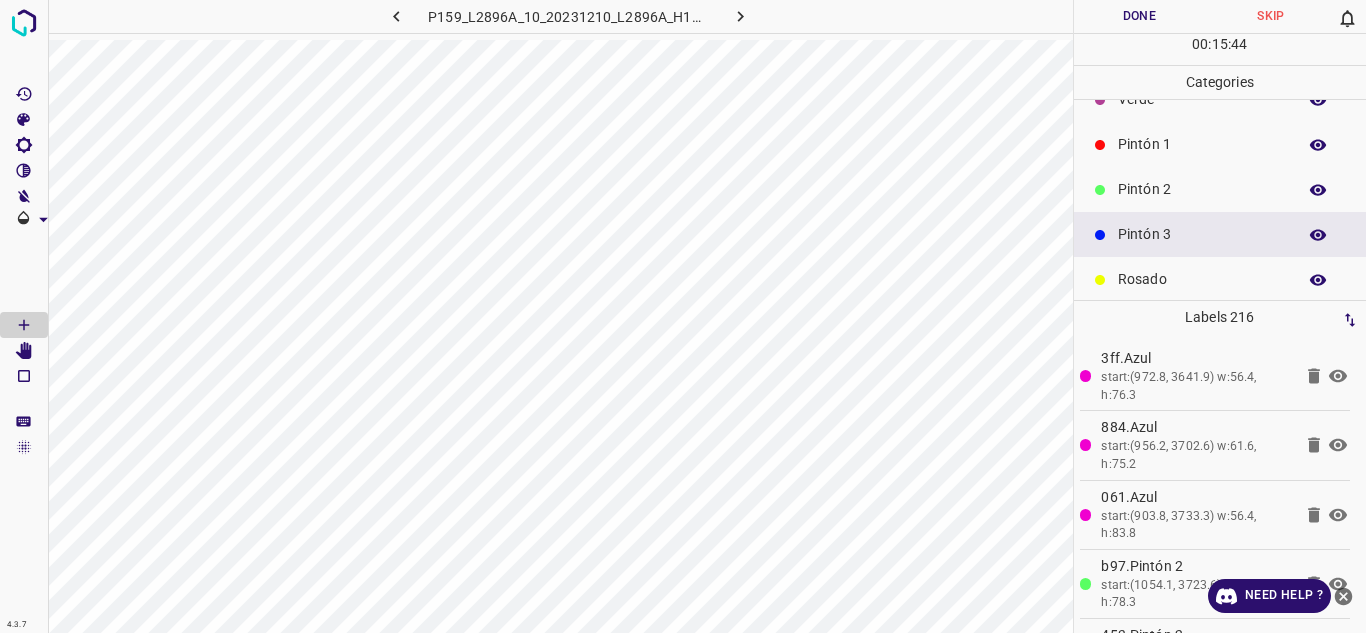 click on "Pintón 1" at bounding box center [1202, 144] 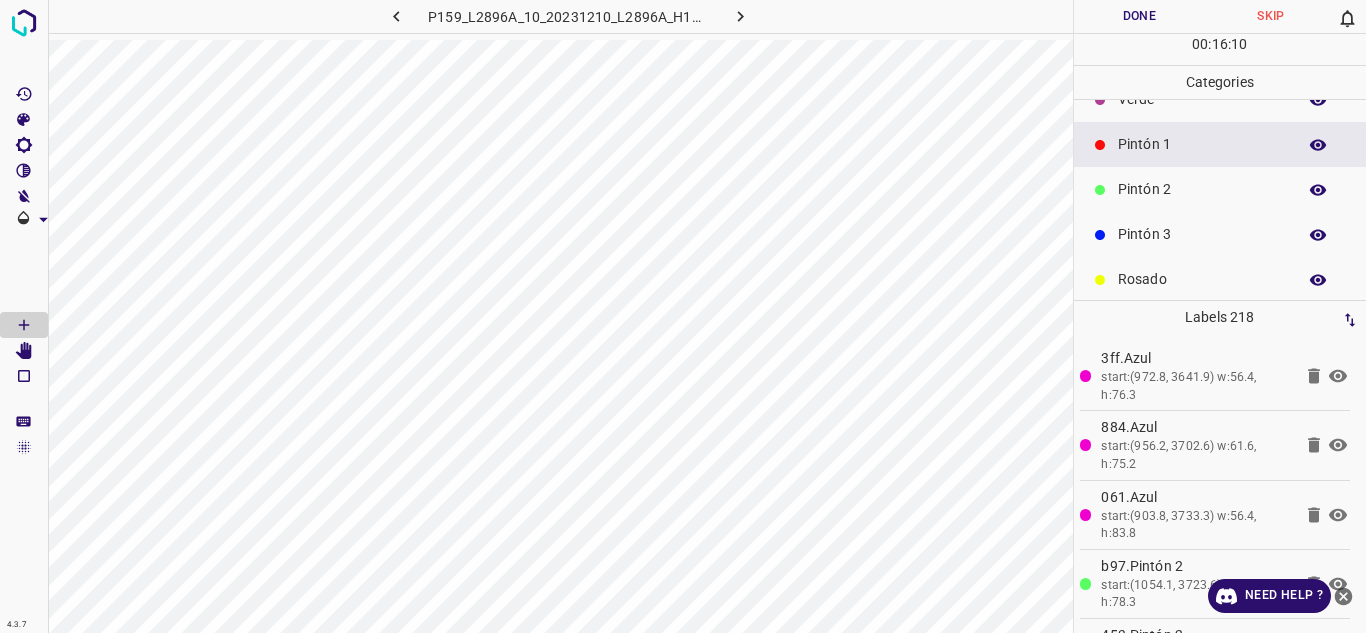 click on "Pintón 3" at bounding box center [1202, 234] 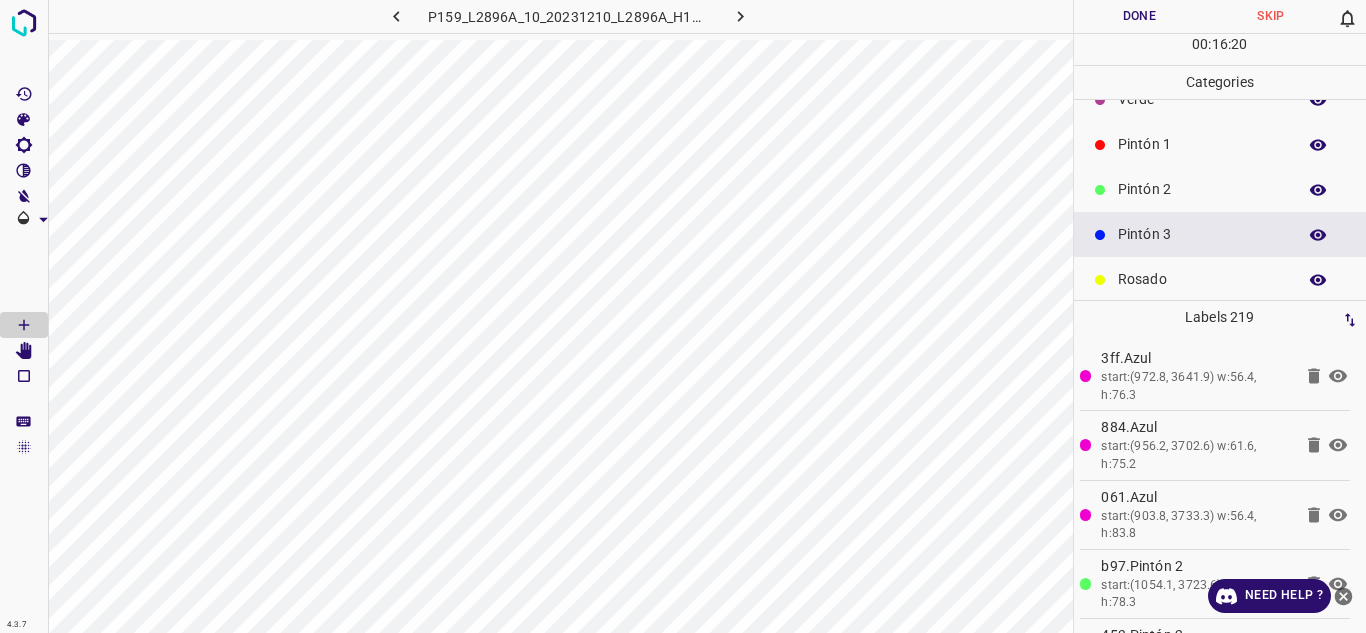click on "Pintón 1" at bounding box center [1202, 144] 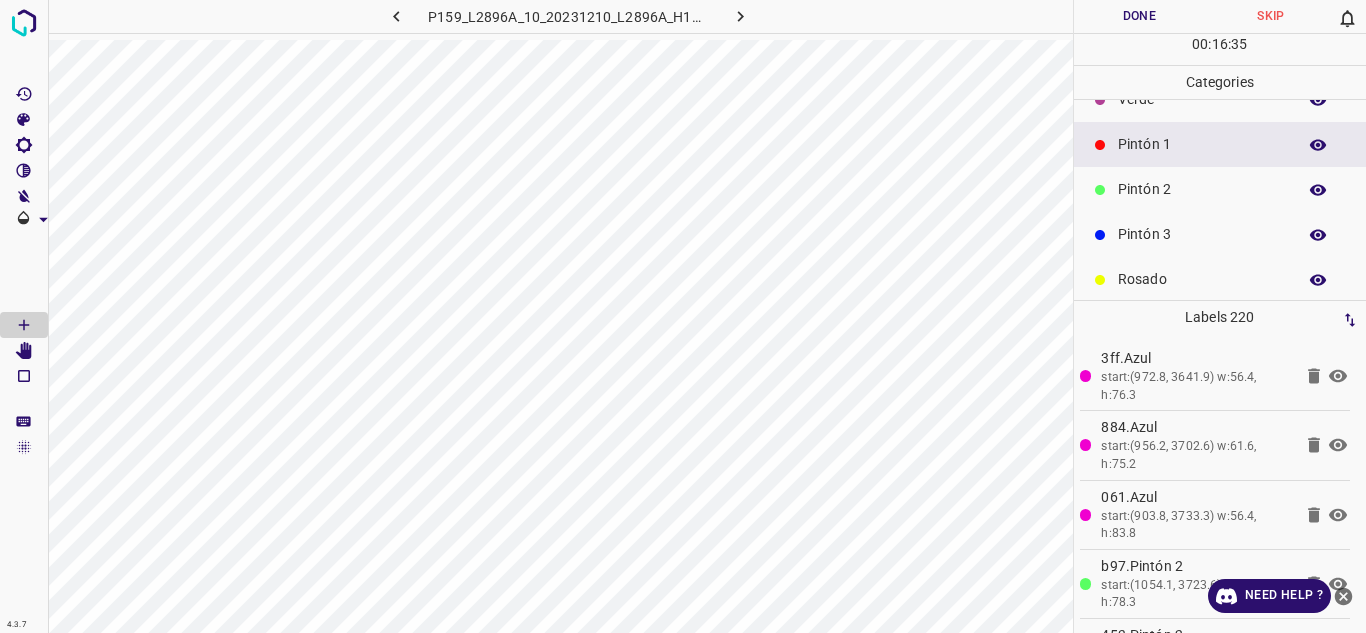 scroll, scrollTop: 0, scrollLeft: 0, axis: both 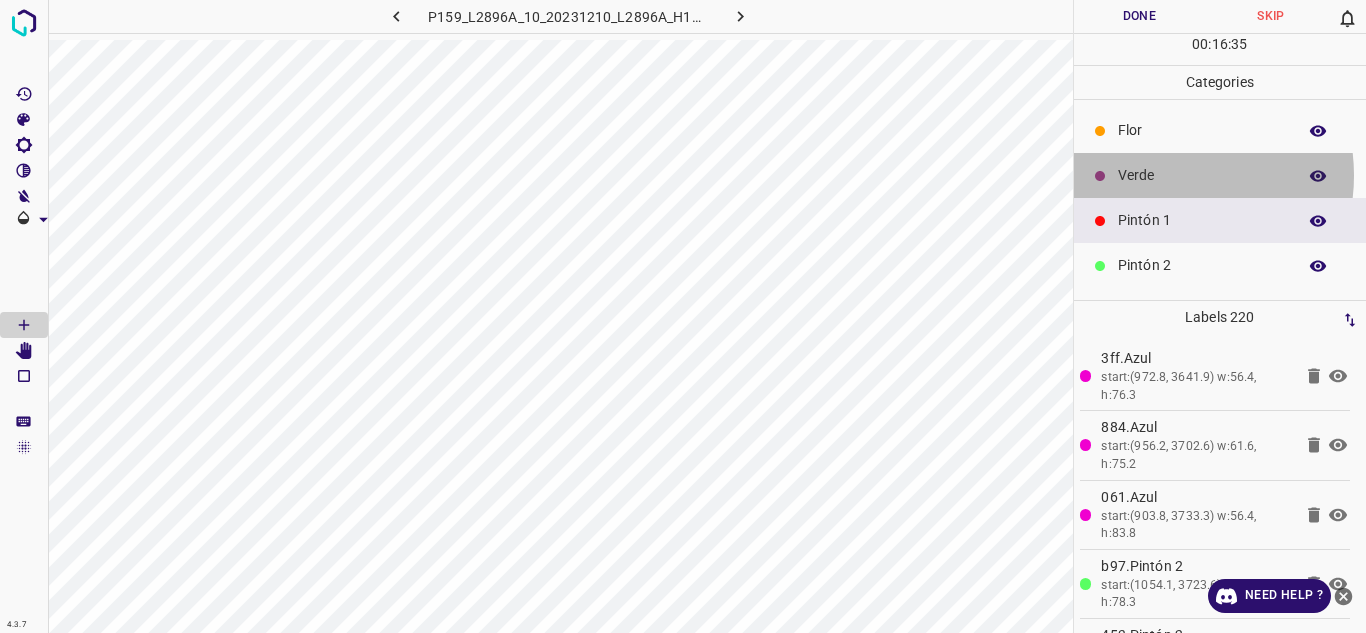 click on "Verde" at bounding box center [1202, 175] 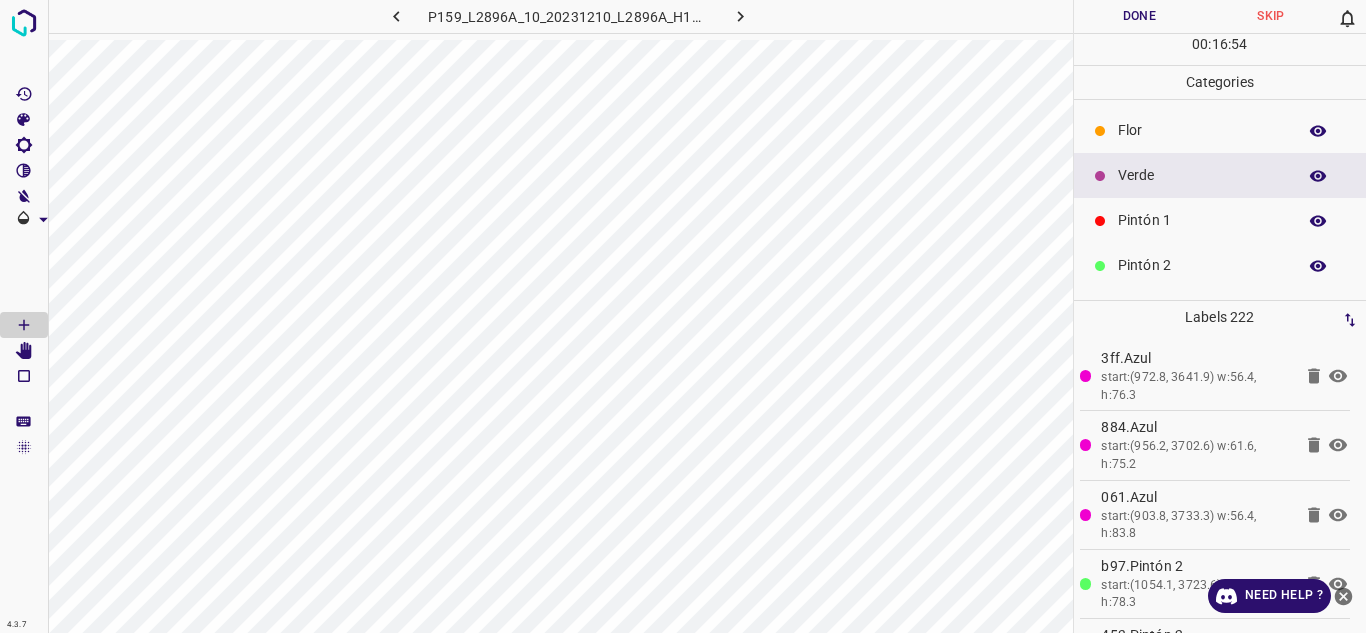 click on "Flor" at bounding box center [1202, 130] 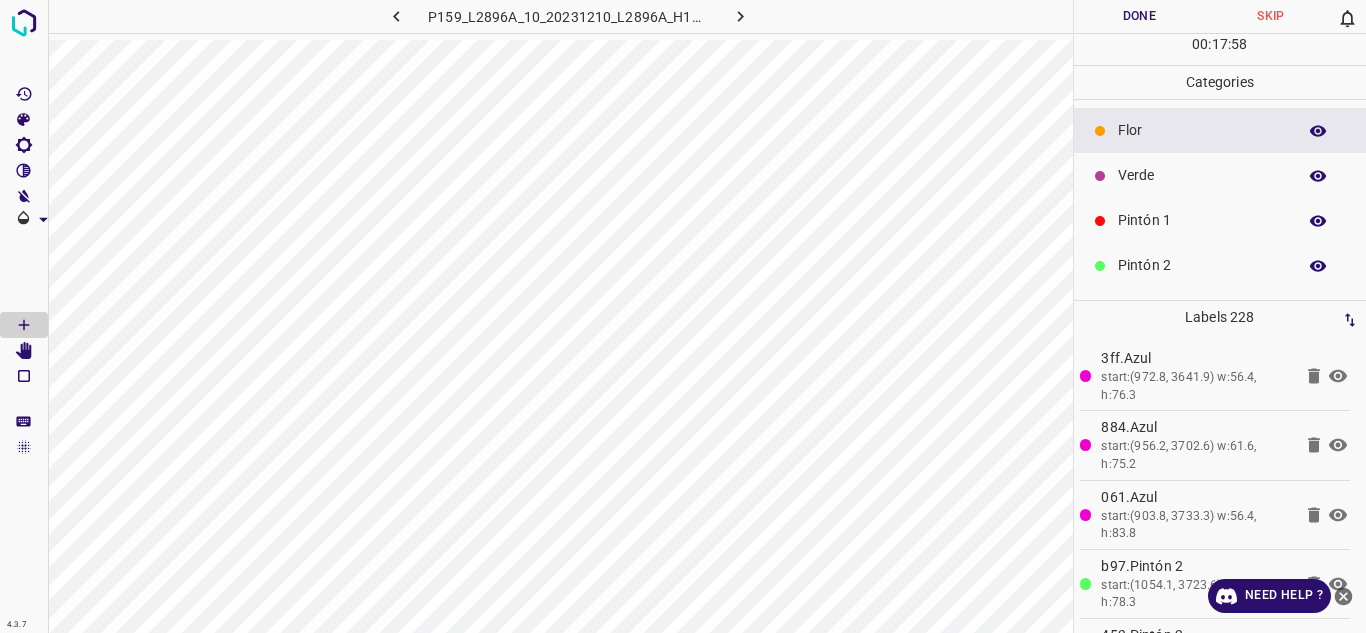 click on "Pintón 1" at bounding box center (1202, 220) 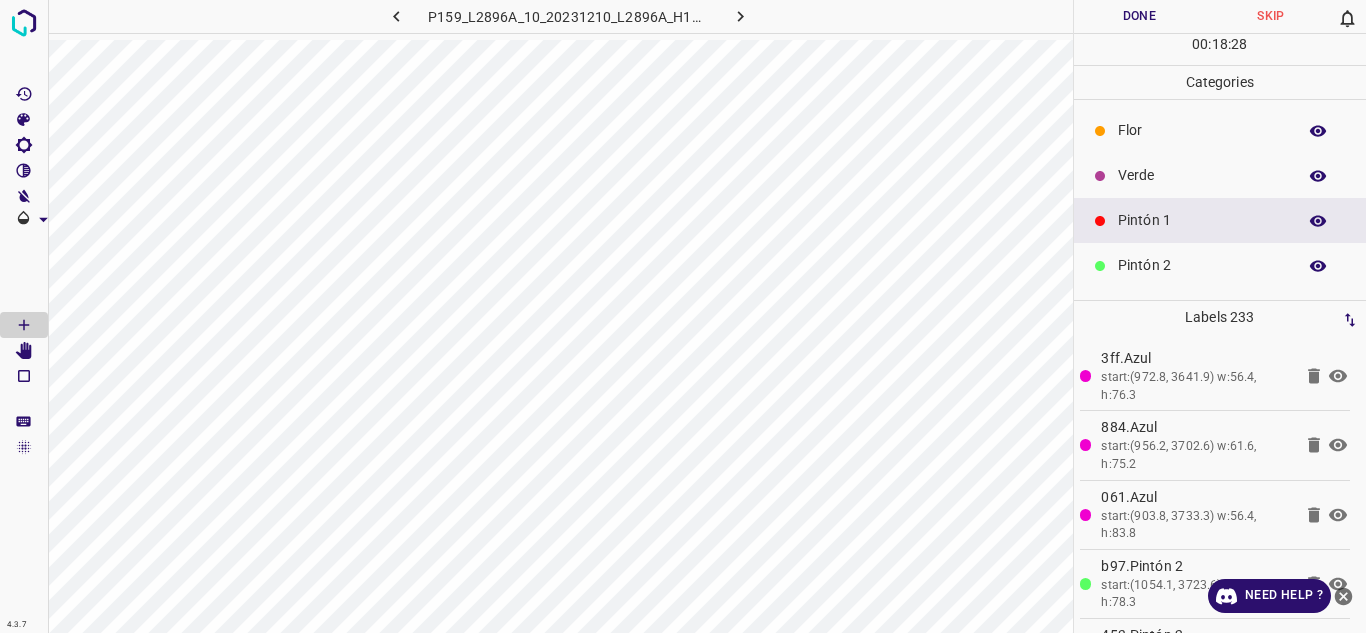 click on "Verde" at bounding box center [1202, 175] 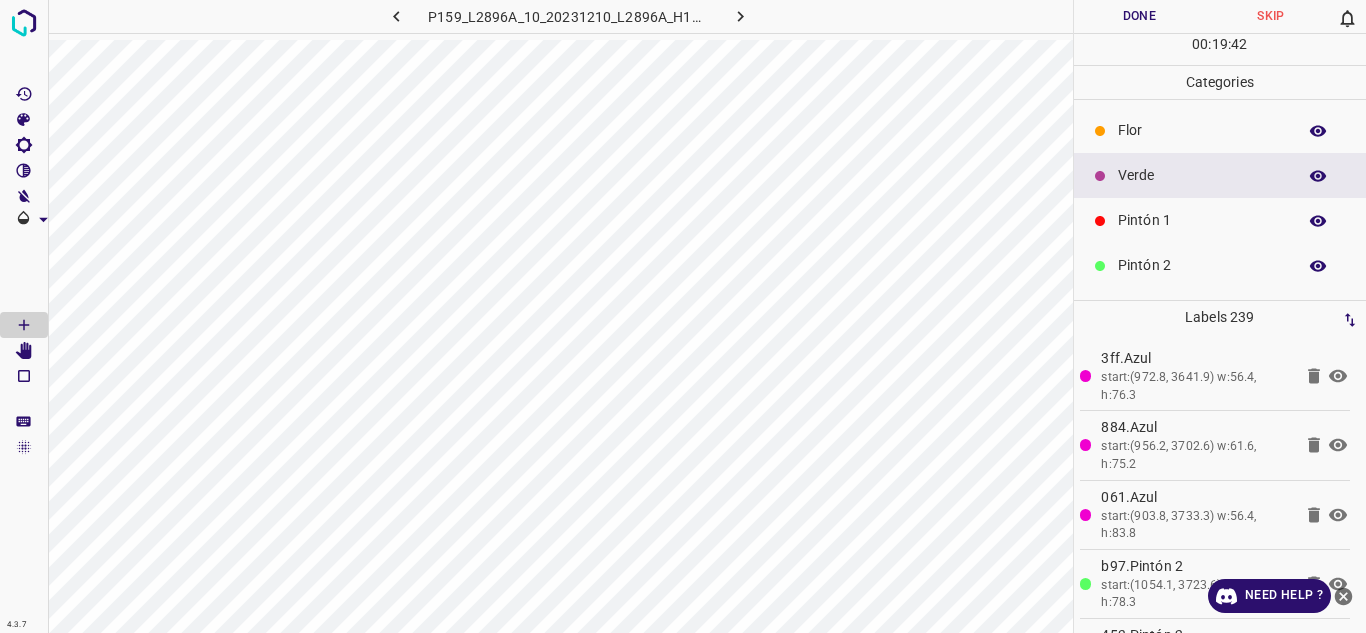 scroll, scrollTop: 176, scrollLeft: 0, axis: vertical 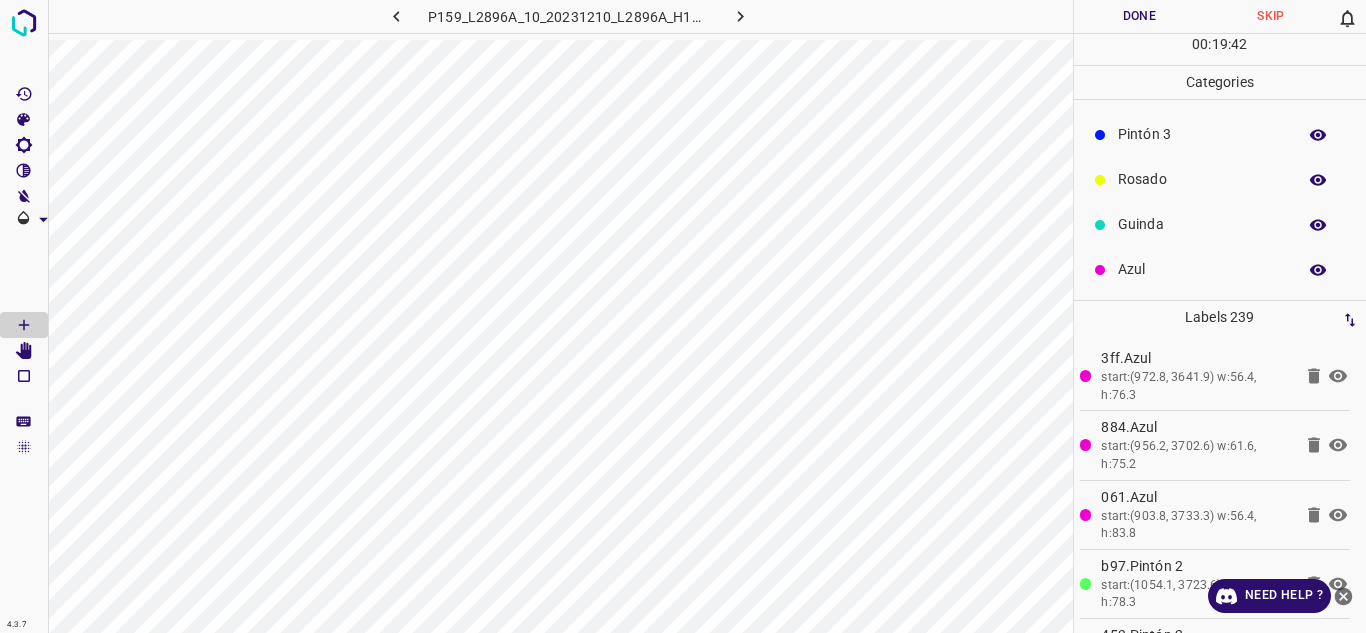 click on "Azul" at bounding box center (1202, 269) 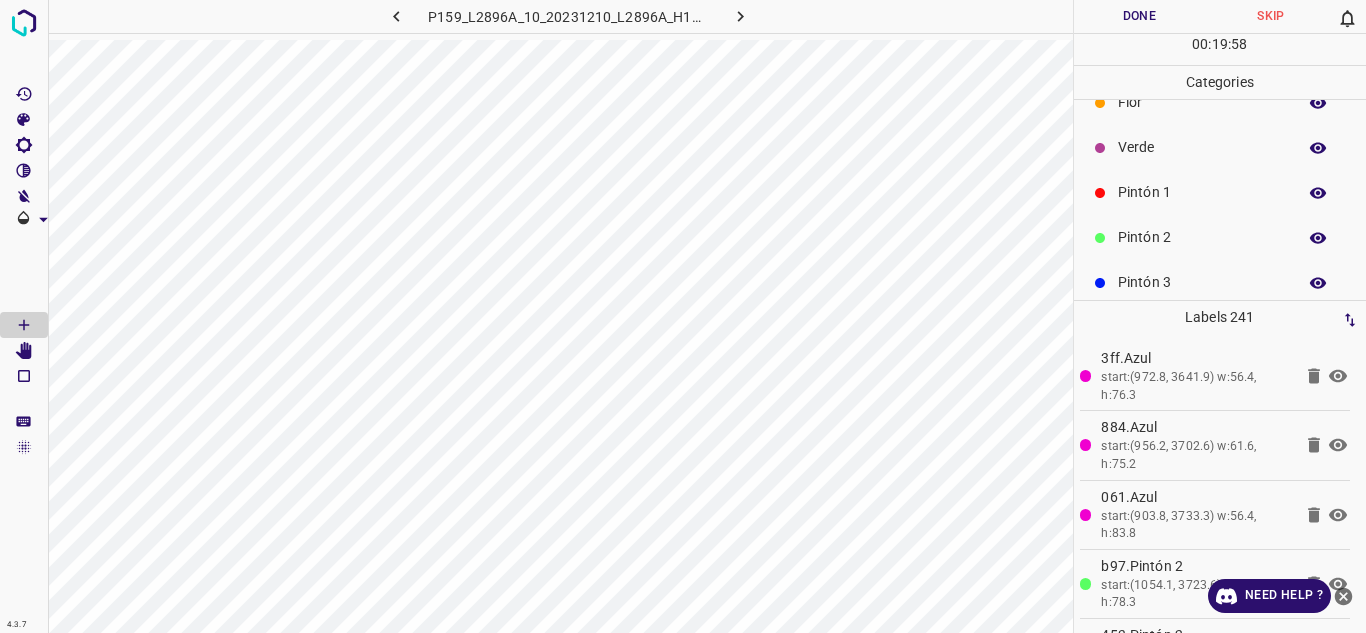 scroll, scrollTop: 0, scrollLeft: 0, axis: both 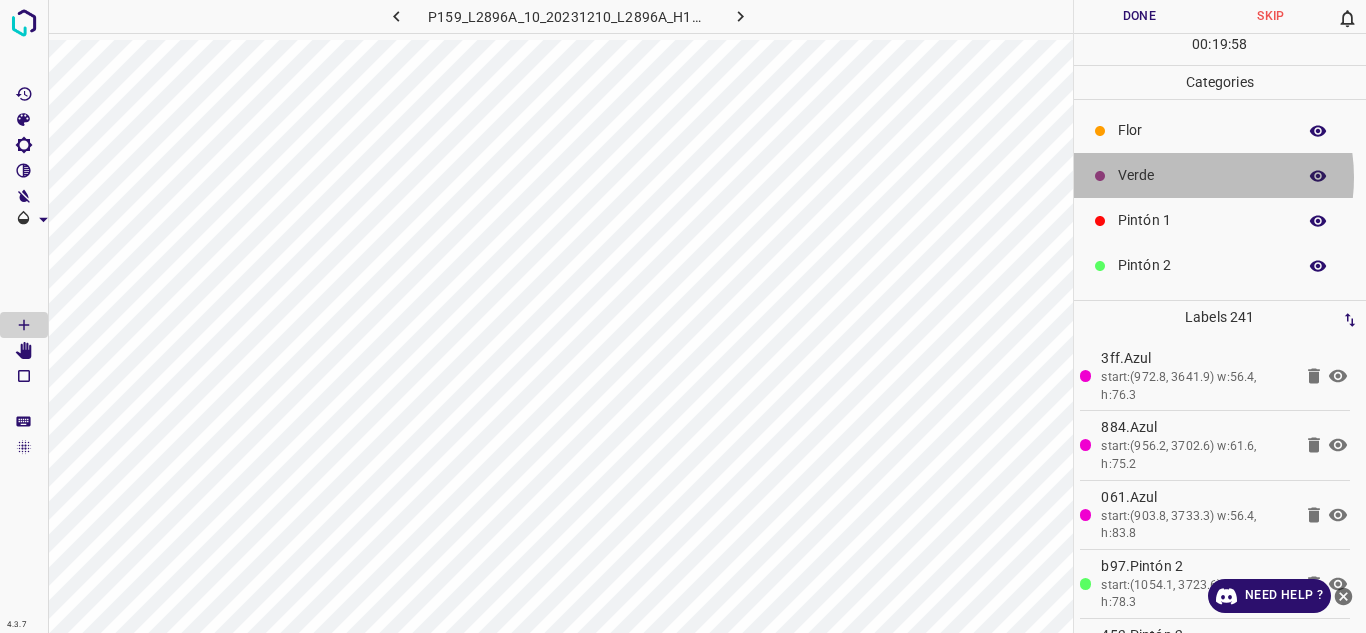 click on "Verde" at bounding box center [1202, 175] 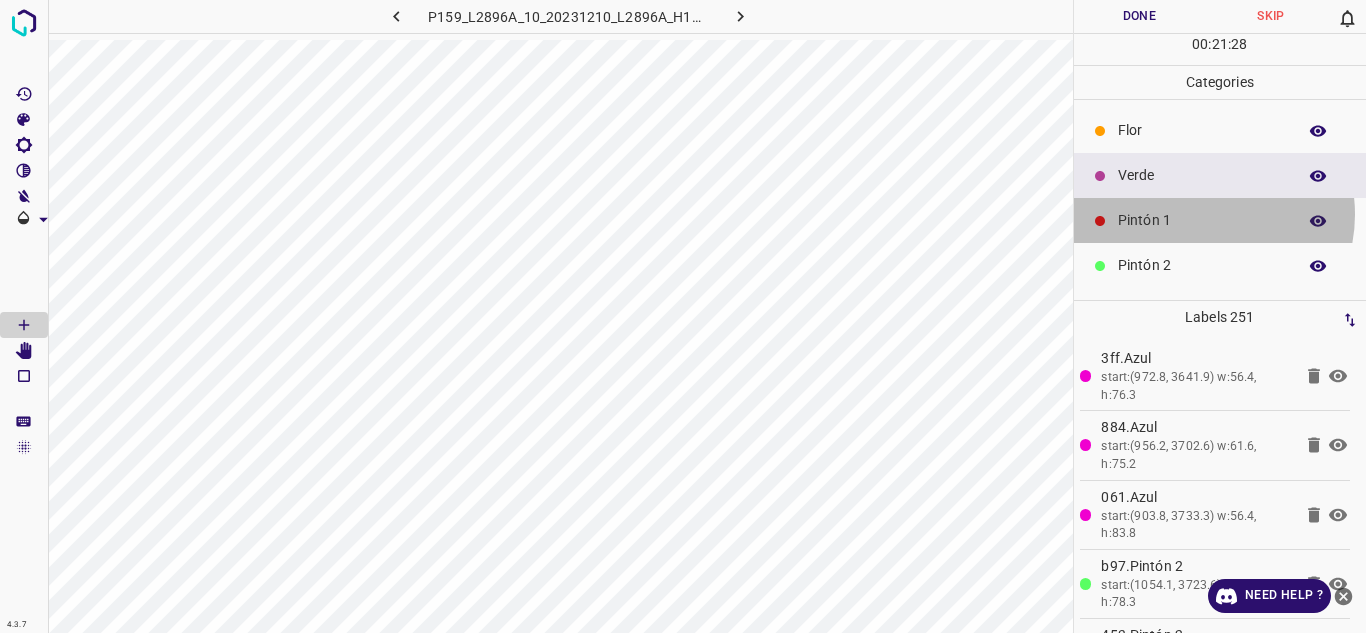 click on "Pintón 1" at bounding box center (1202, 220) 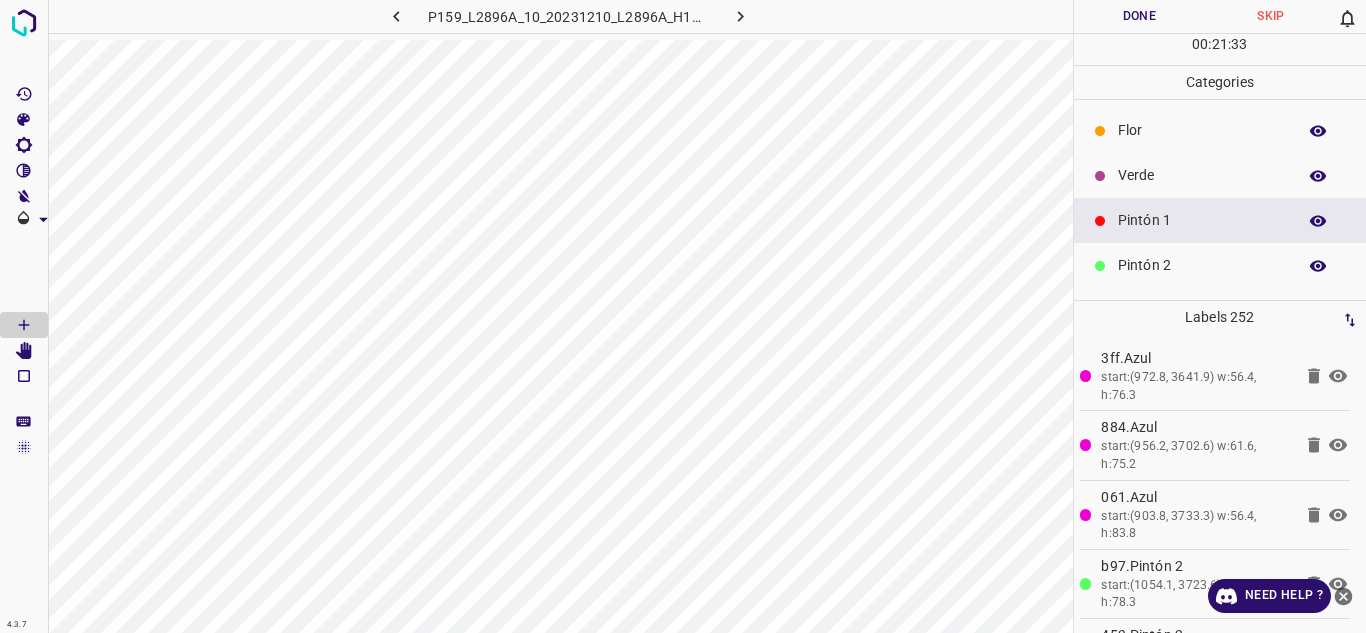 click on "Verde" at bounding box center [1202, 175] 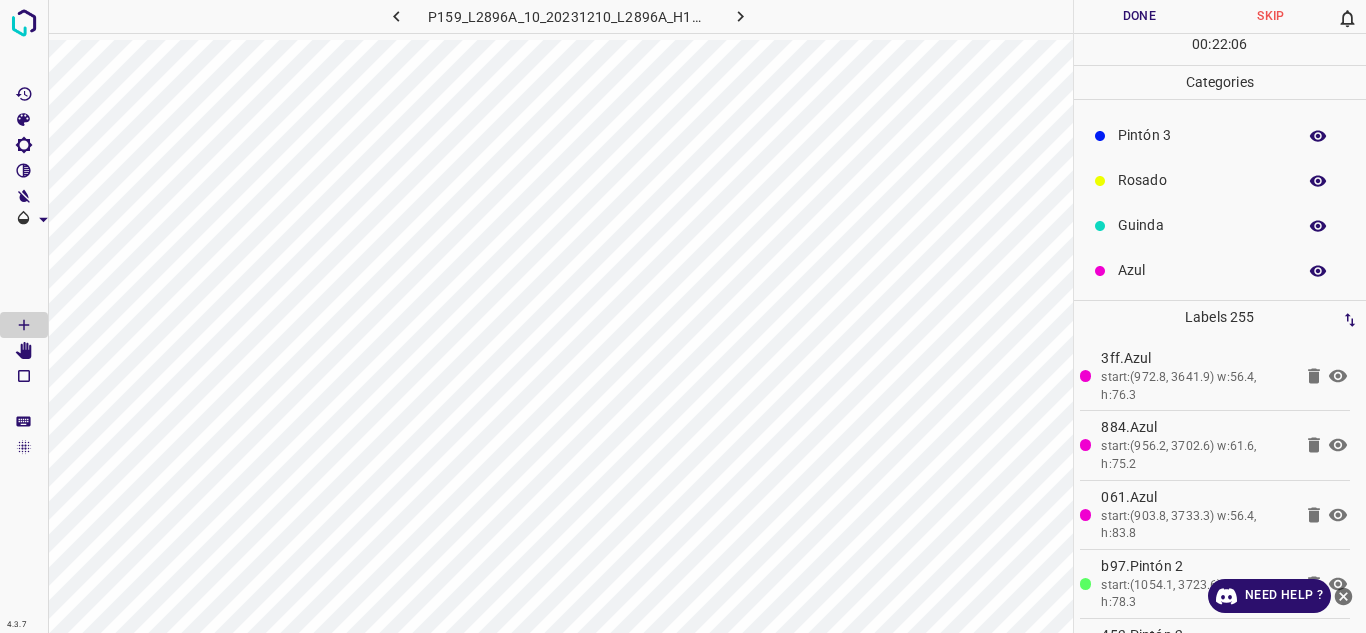 scroll, scrollTop: 176, scrollLeft: 0, axis: vertical 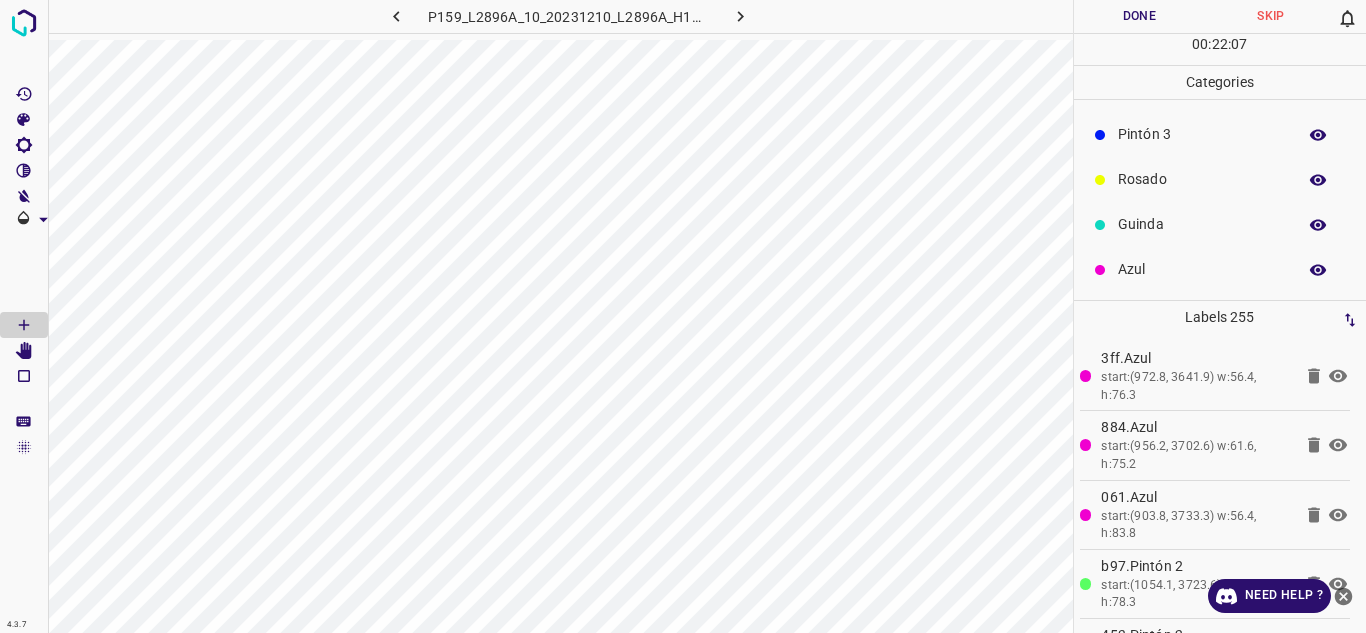 click on "Azul" at bounding box center (1202, 269) 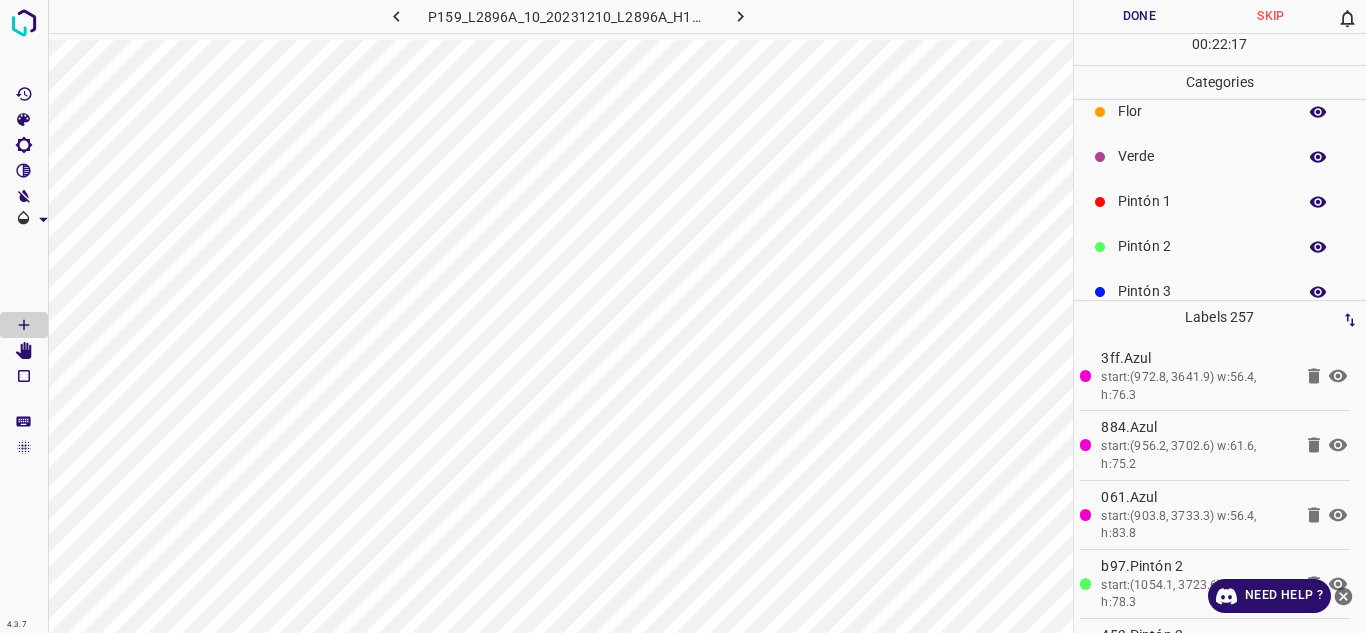 scroll, scrollTop: 0, scrollLeft: 0, axis: both 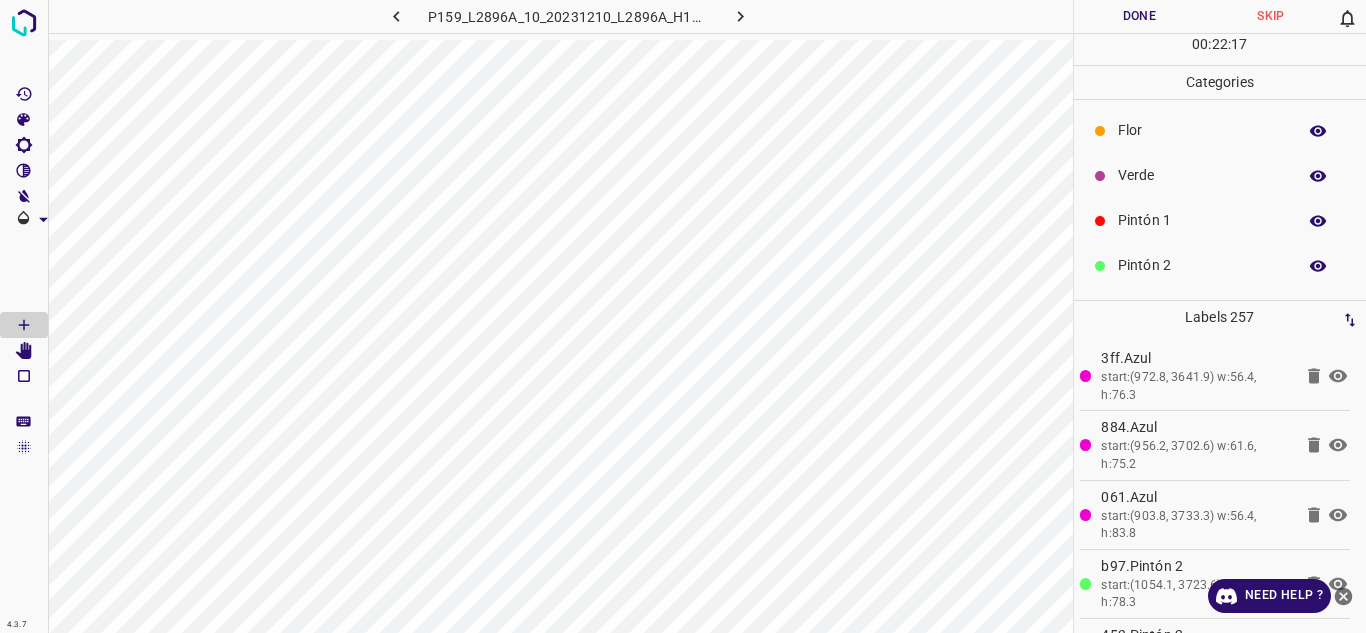 click on "Verde" at bounding box center [1202, 175] 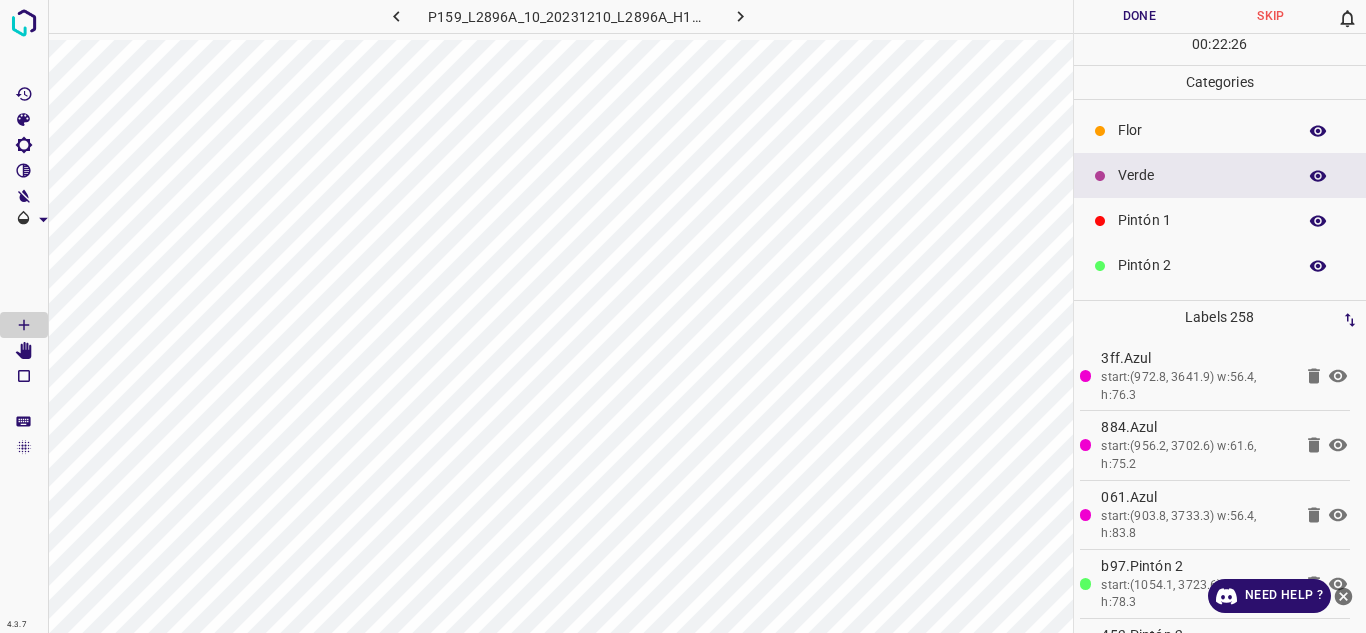 scroll, scrollTop: 100, scrollLeft: 0, axis: vertical 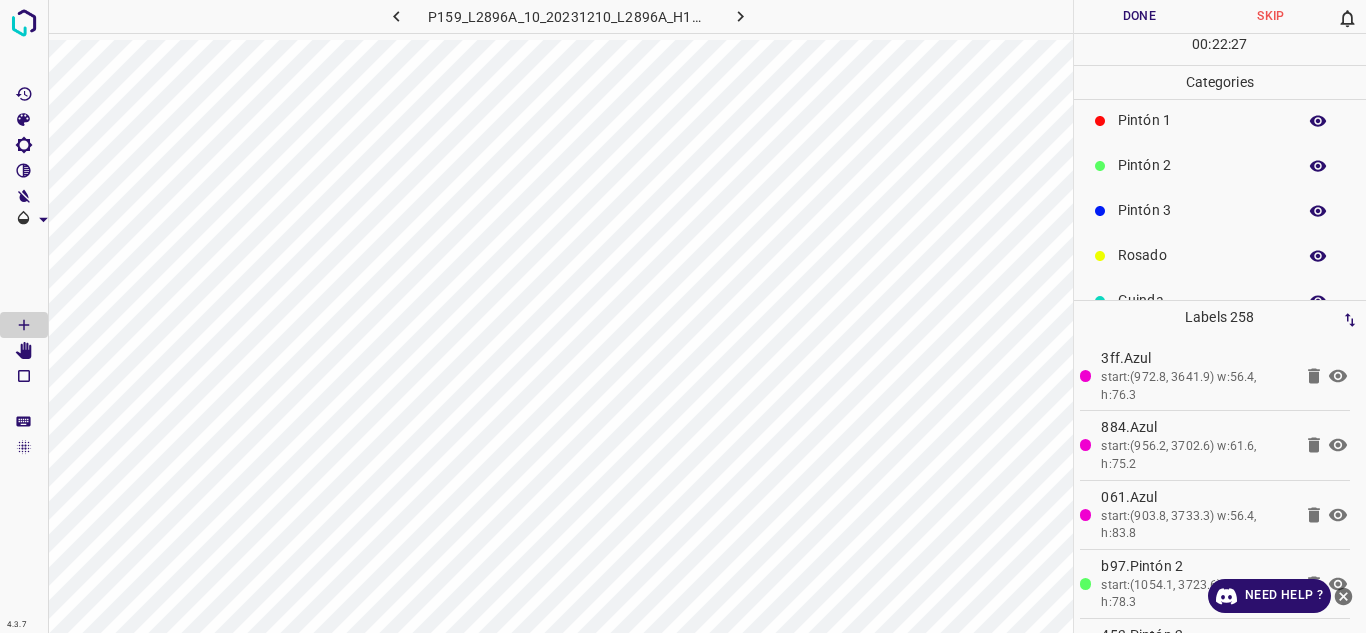 click on "Pintón 2" at bounding box center [1202, 165] 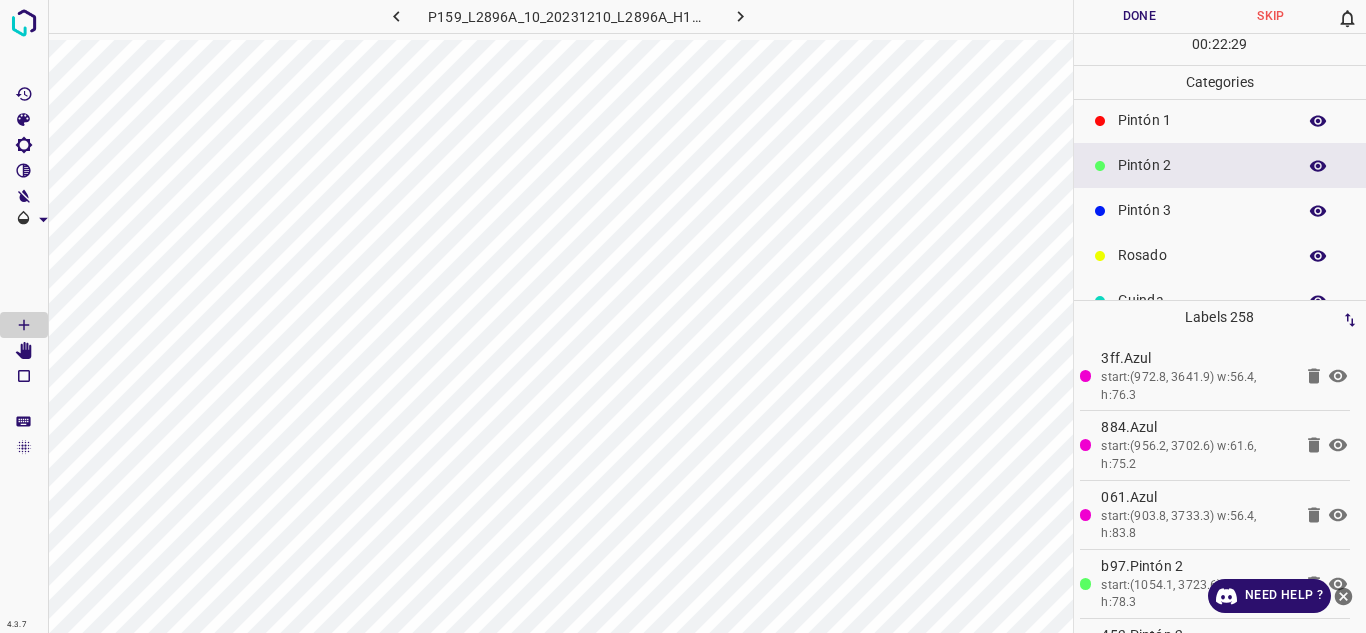 click on "Pintón 3" at bounding box center (1202, 210) 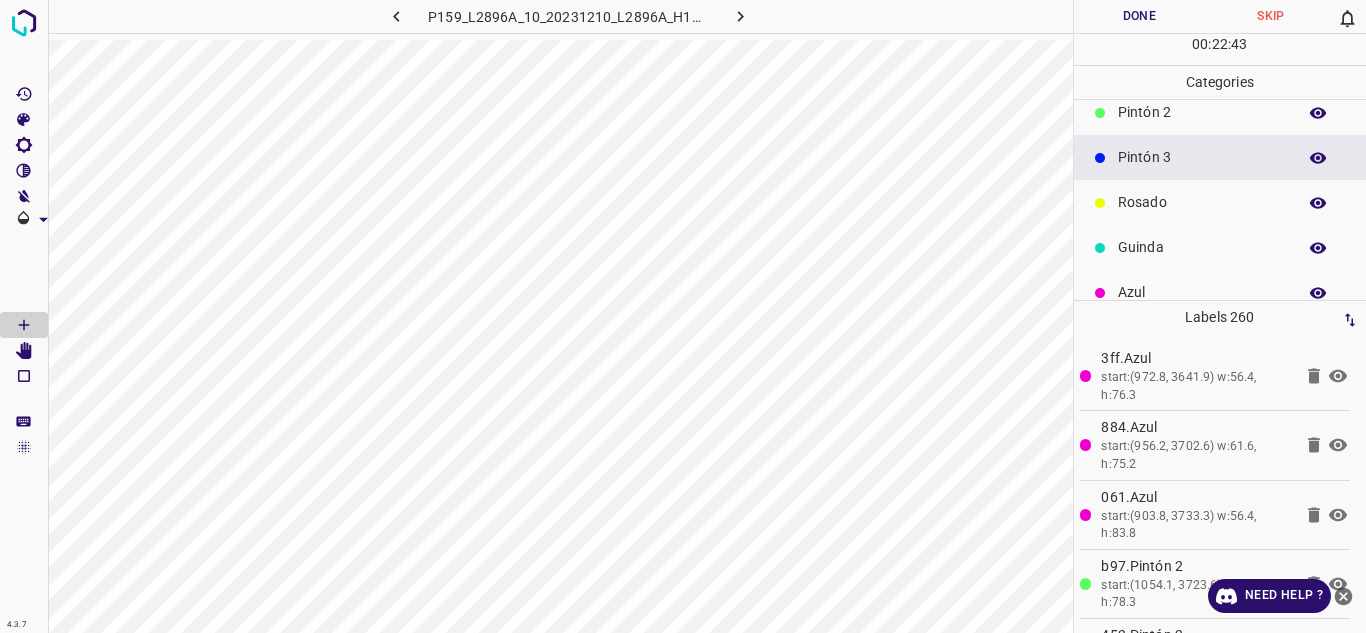scroll, scrollTop: 176, scrollLeft: 0, axis: vertical 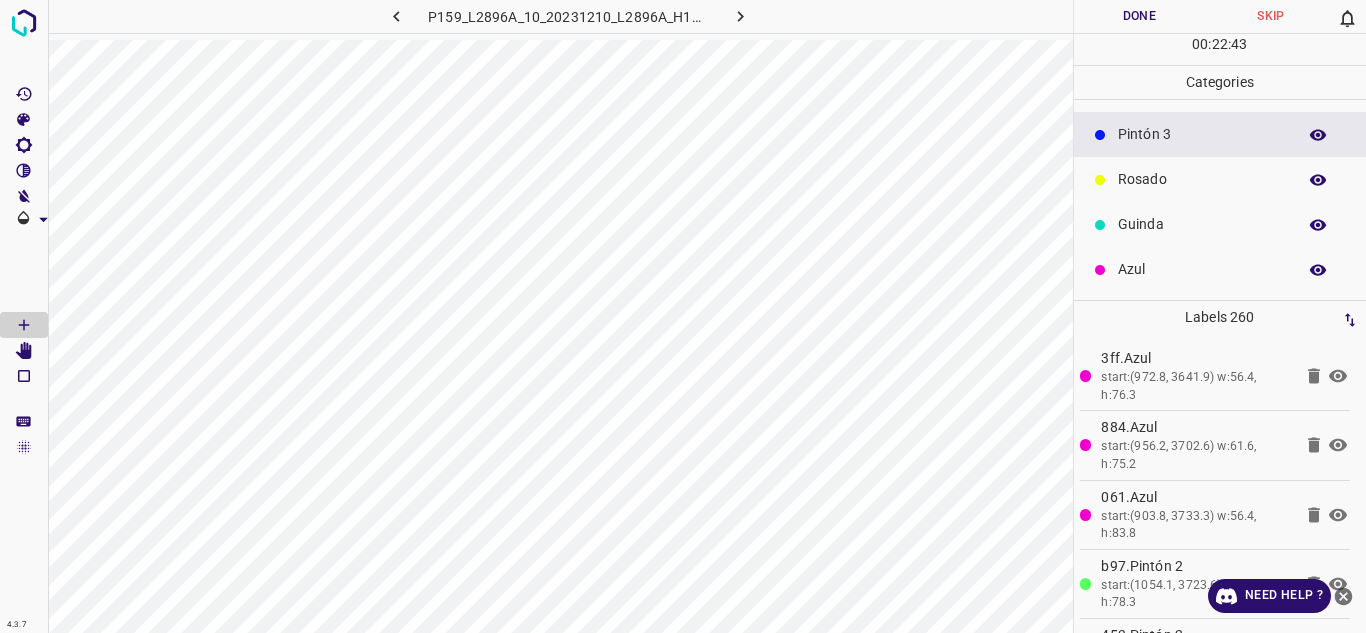 click on "Azul" at bounding box center (1220, 269) 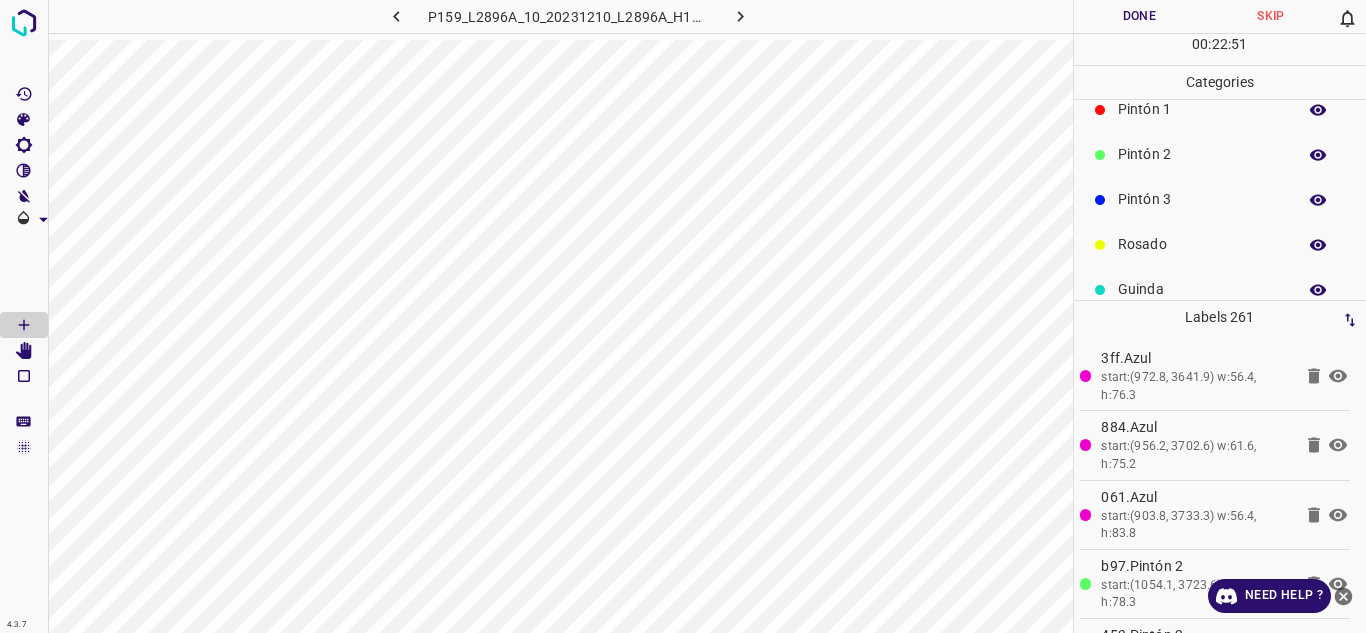 scroll, scrollTop: 76, scrollLeft: 0, axis: vertical 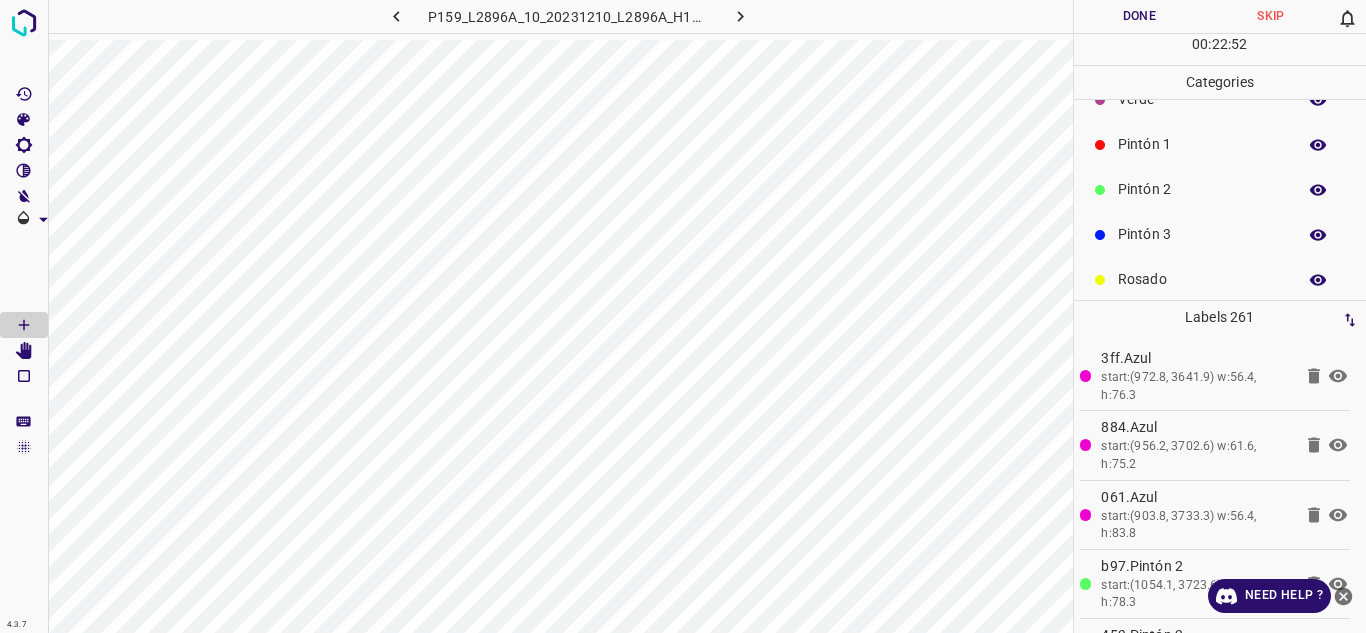 click on "Pintón 1" at bounding box center [1202, 144] 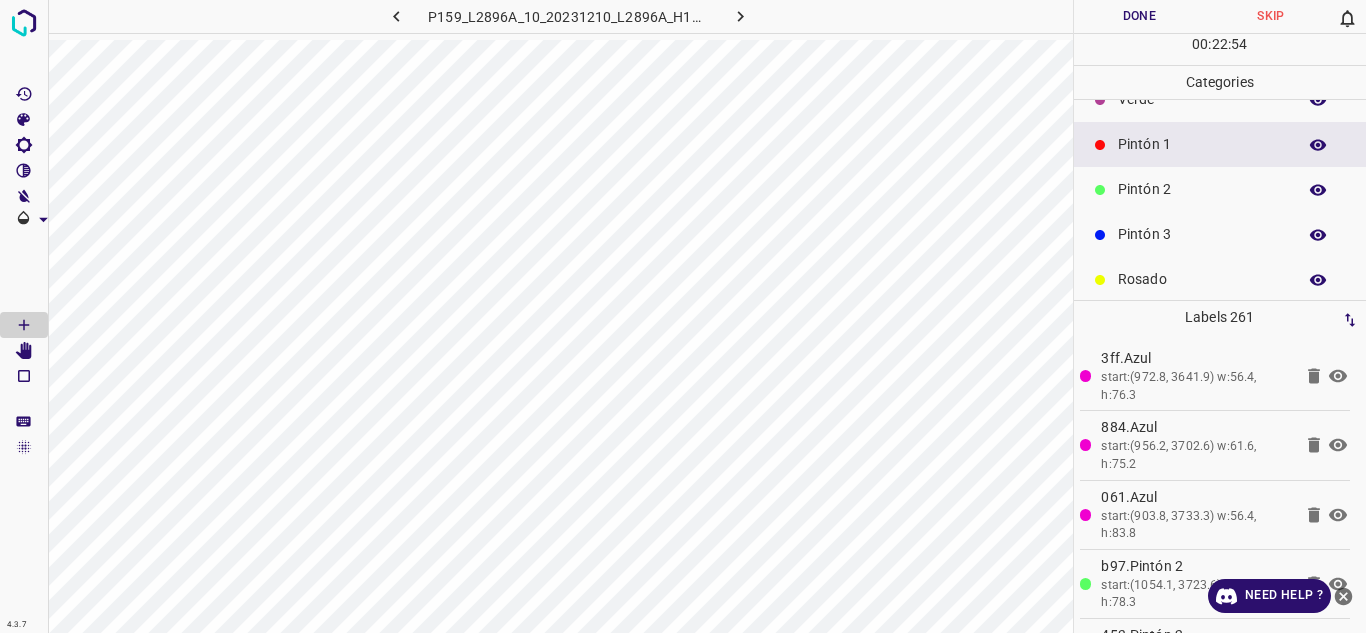 click on "Pintón 2" at bounding box center [1202, 189] 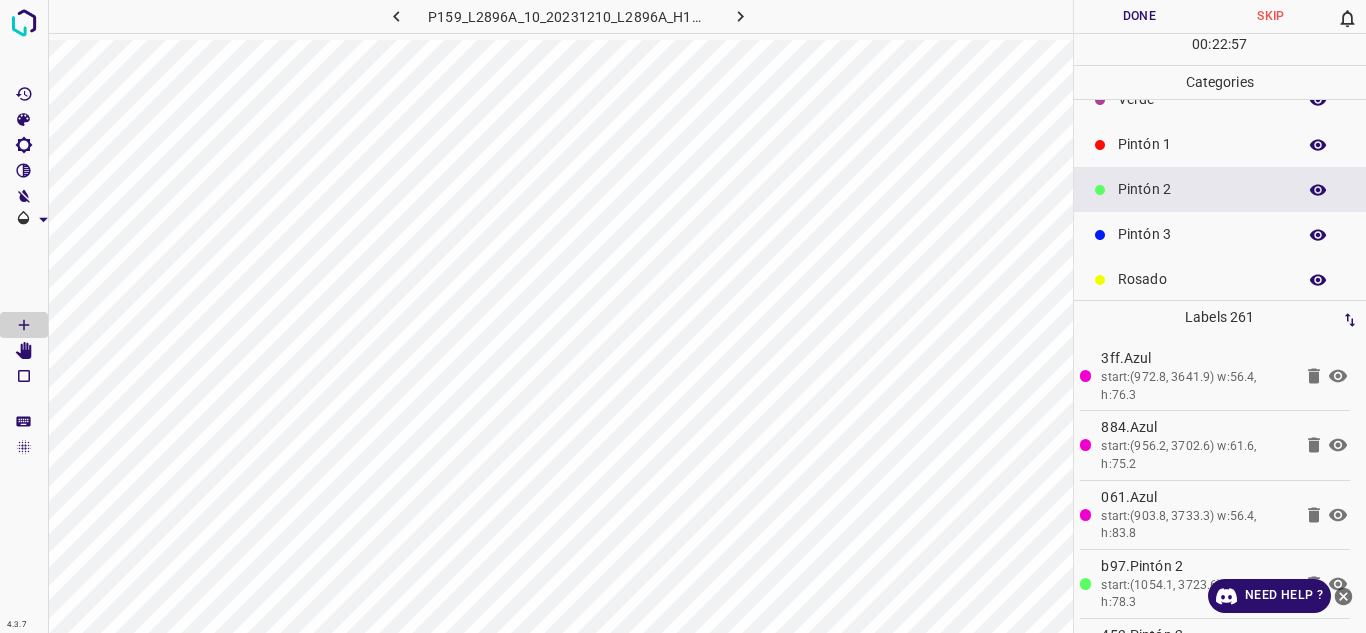 click on "Pintón 3" at bounding box center [1202, 234] 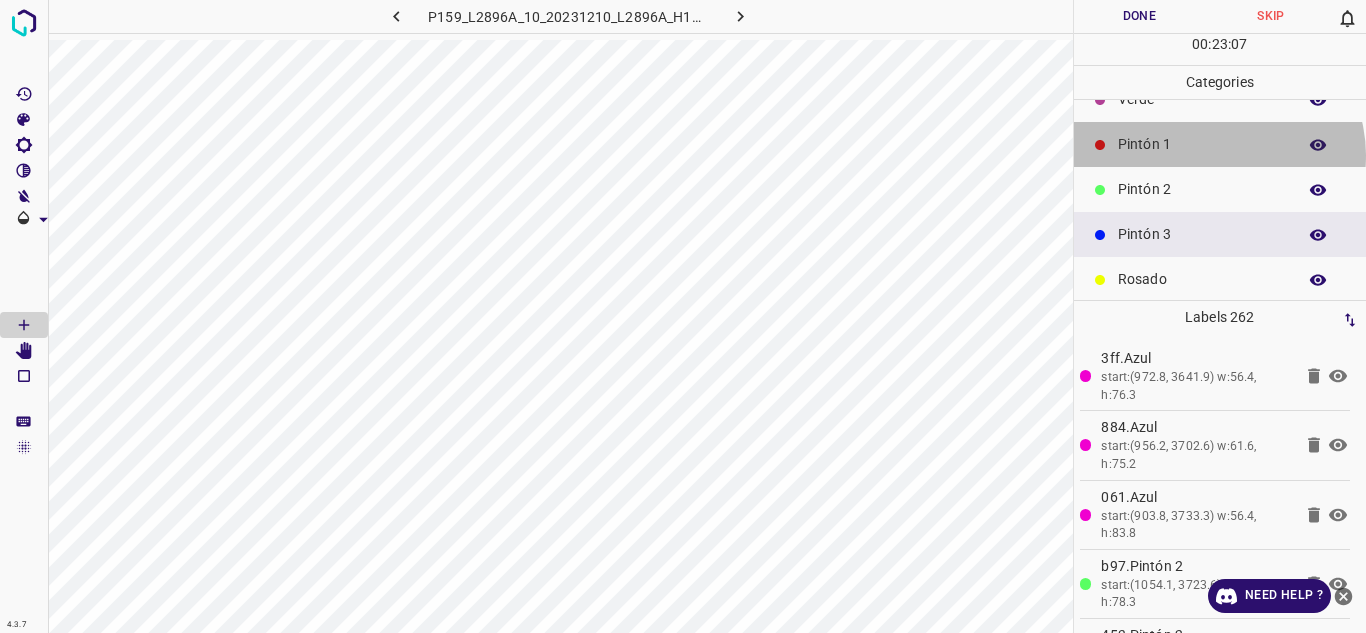 click on "Pintón 1" at bounding box center [1202, 144] 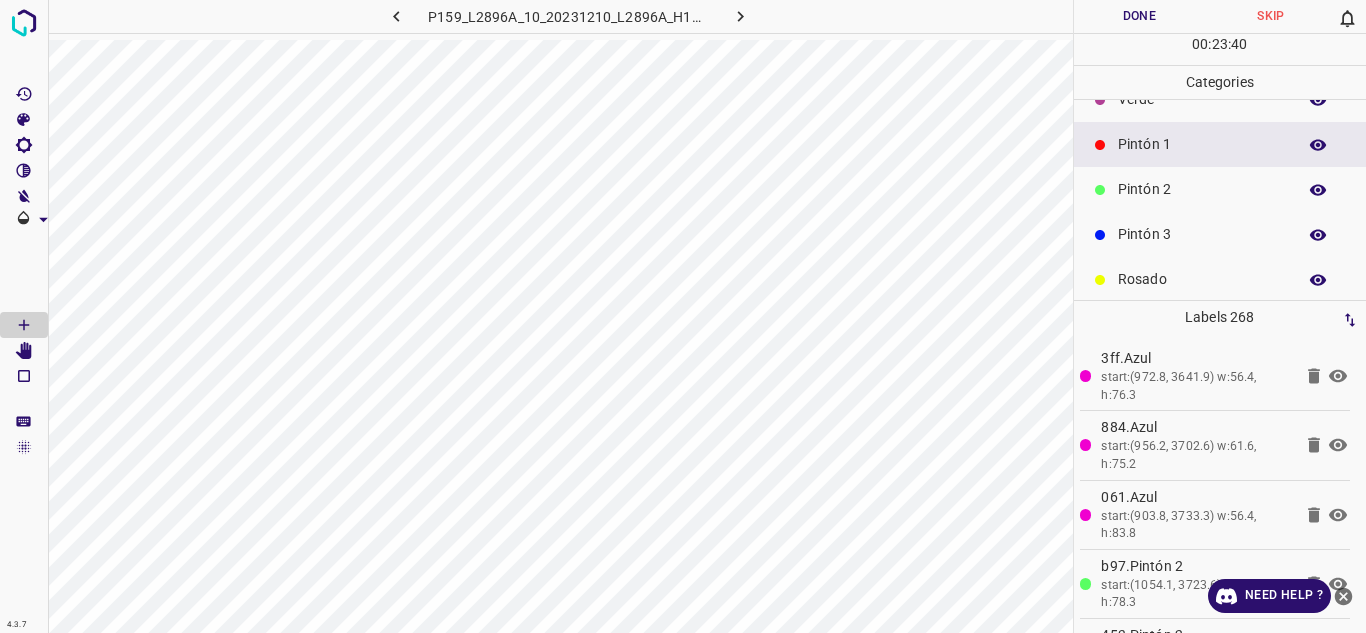 scroll, scrollTop: 0, scrollLeft: 0, axis: both 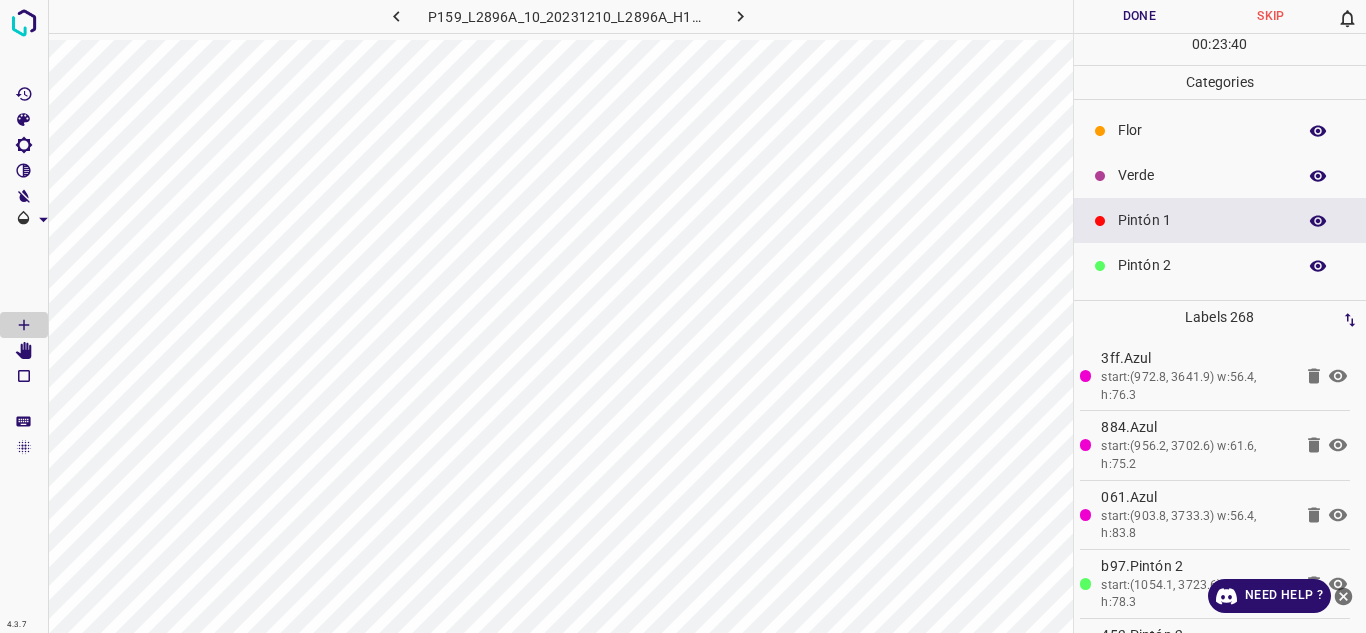 click on "Verde" at bounding box center (1202, 175) 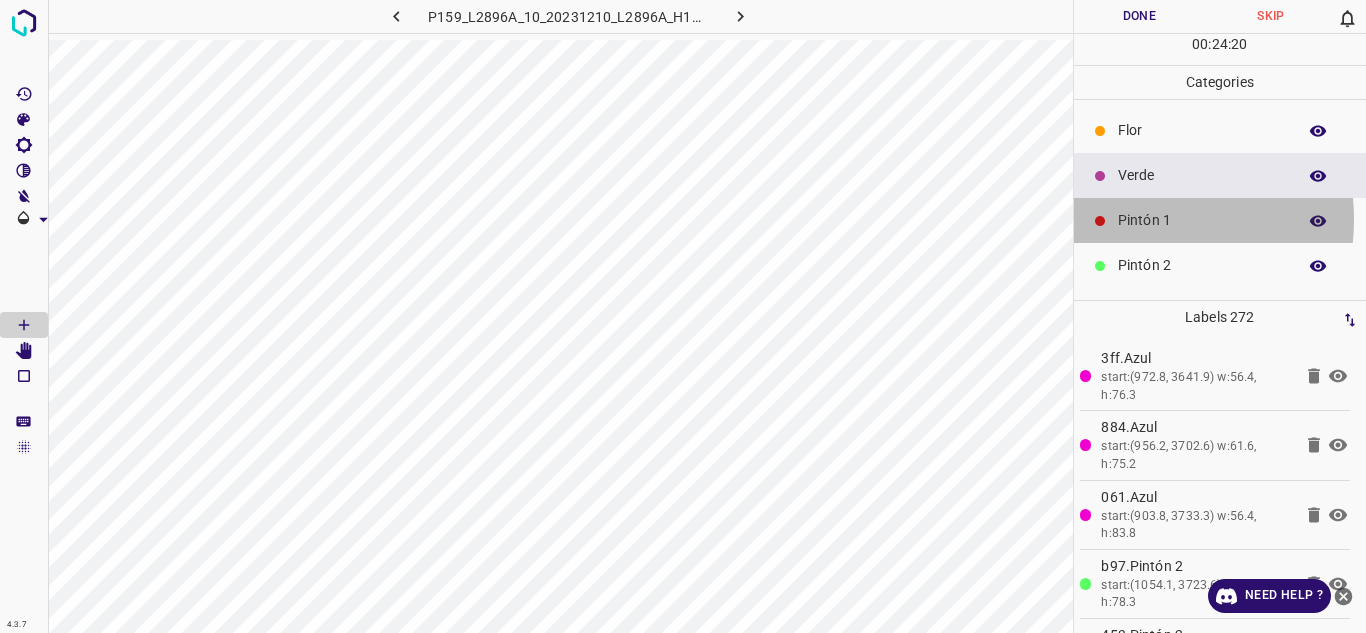 click on "Pintón 1" at bounding box center [1202, 220] 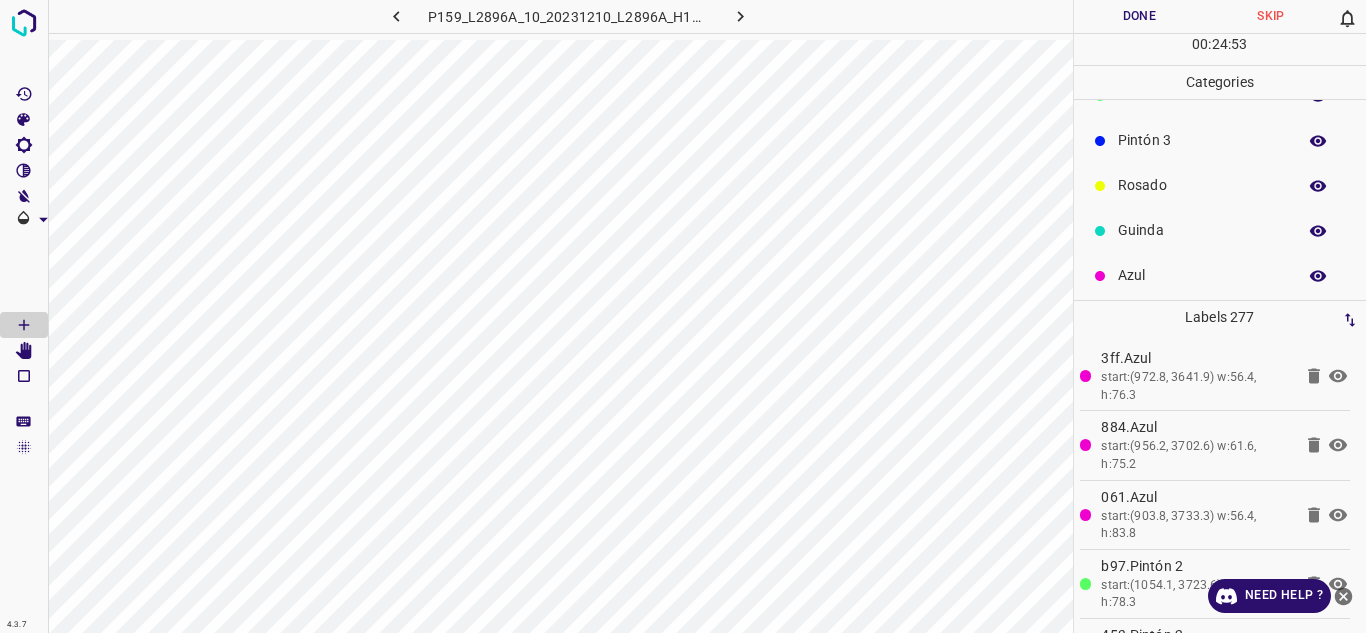 scroll, scrollTop: 176, scrollLeft: 0, axis: vertical 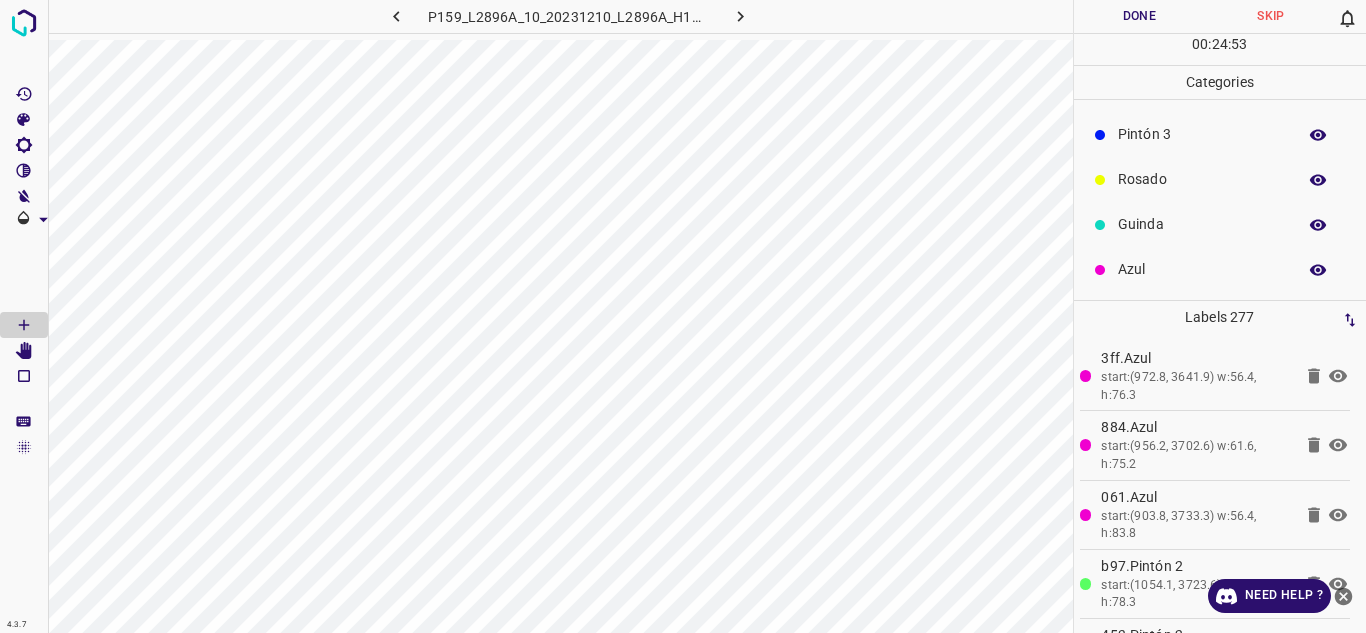 click on "Azul" at bounding box center (1202, 269) 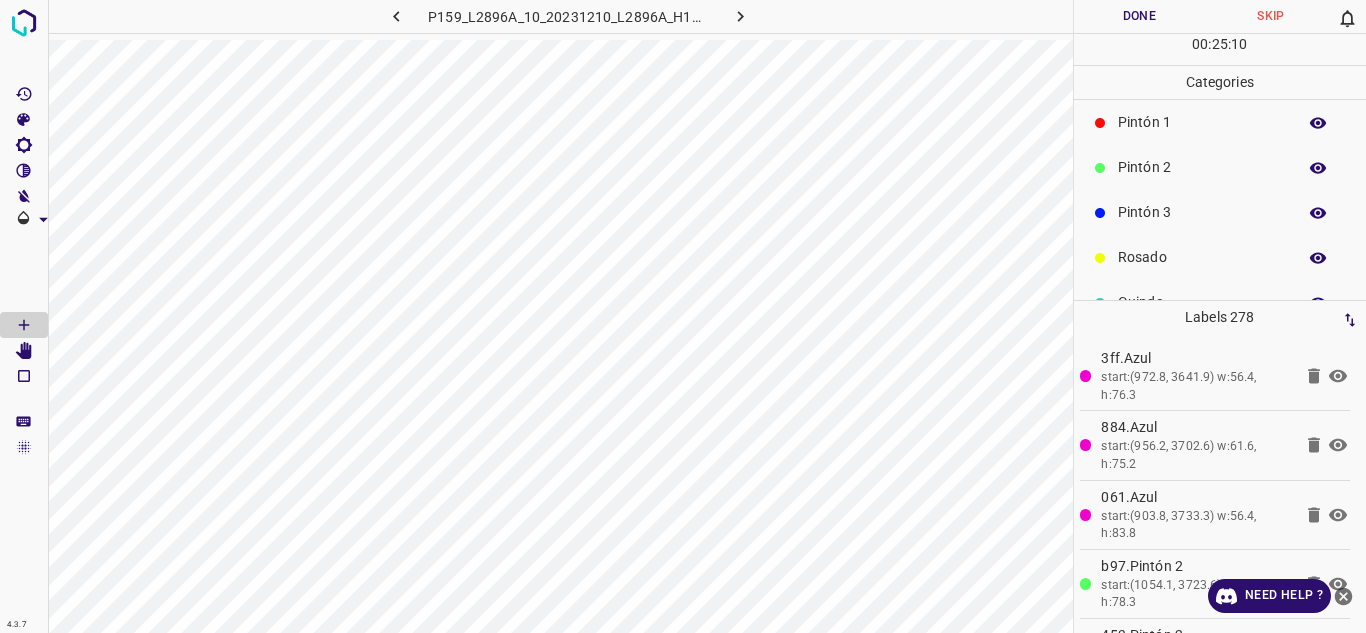 scroll, scrollTop: 0, scrollLeft: 0, axis: both 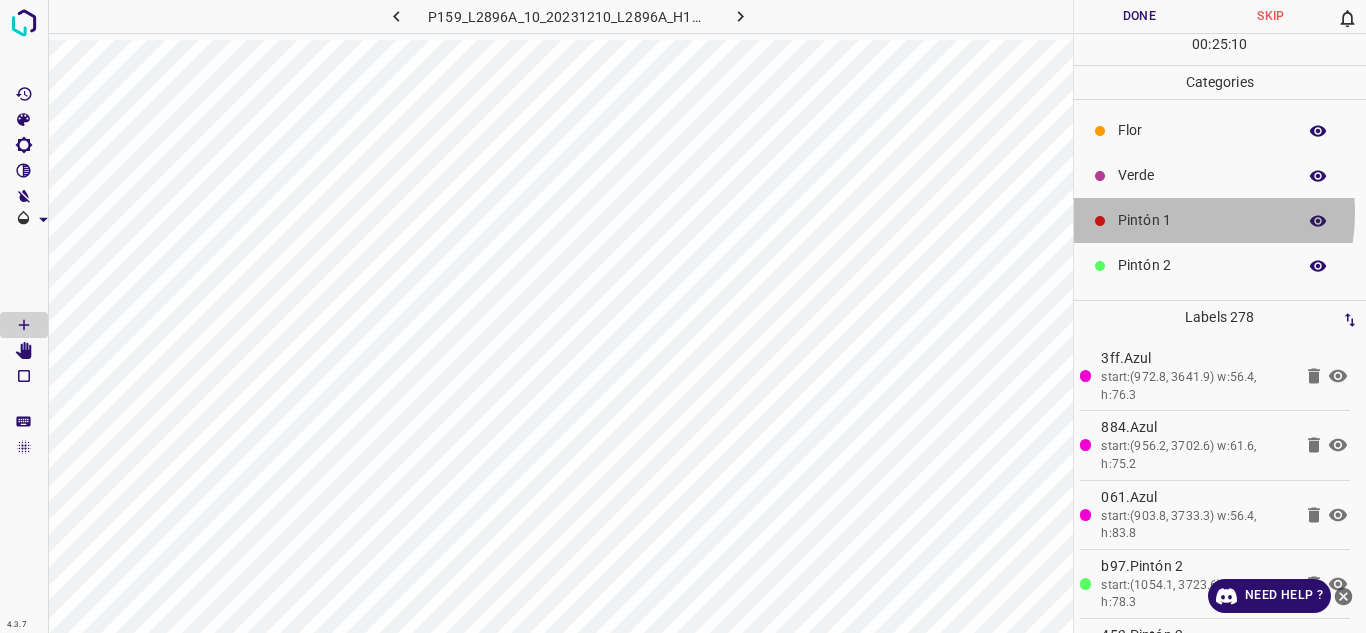 click on "Pintón 1" at bounding box center (1202, 220) 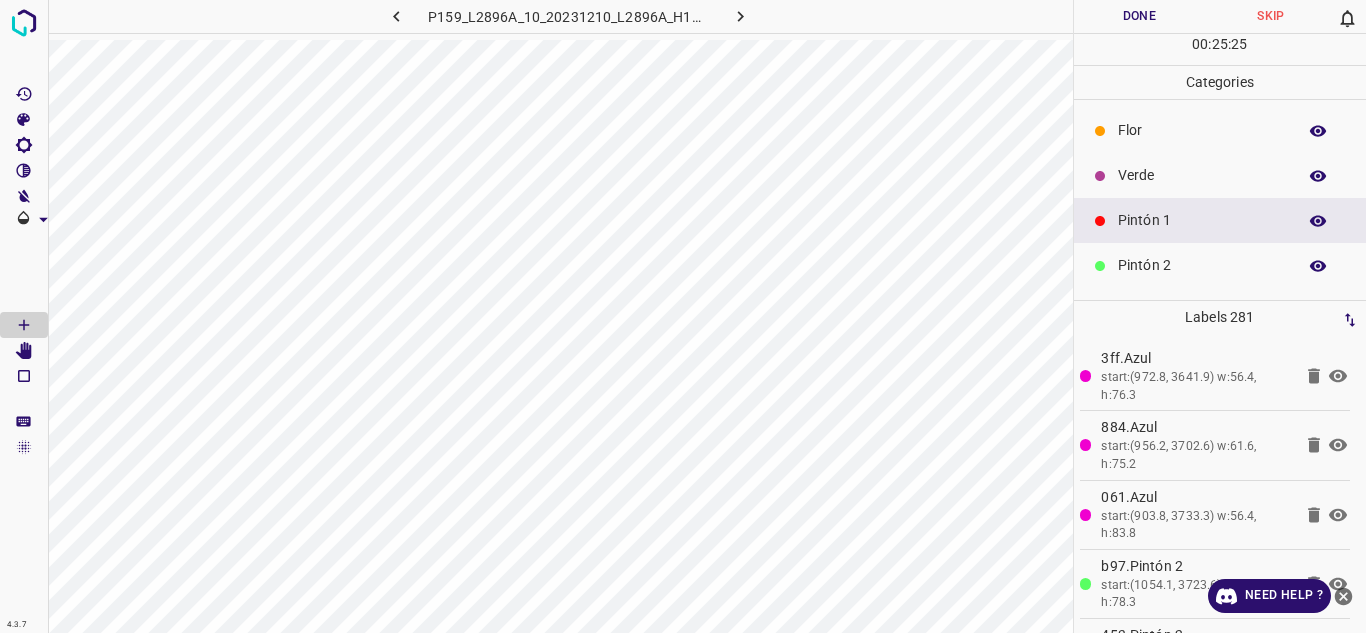 click on "Verde" at bounding box center [1202, 175] 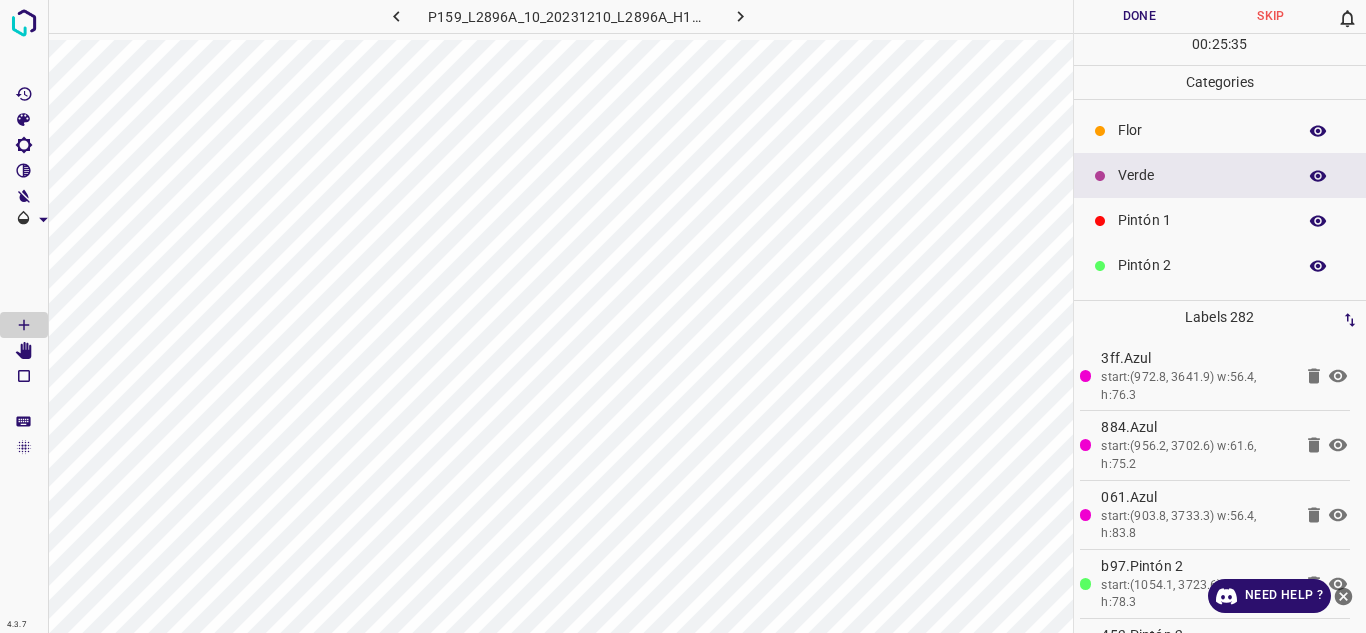 click on "Flor" at bounding box center [1202, 130] 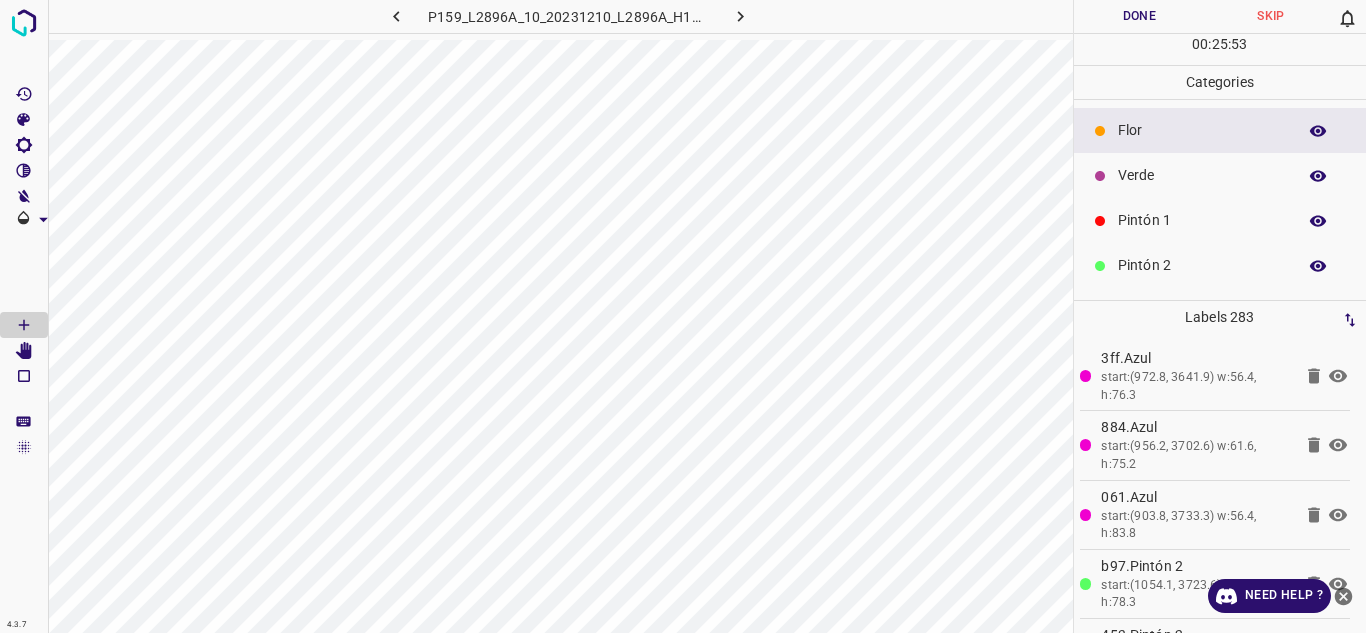 click on "Verde" at bounding box center [1202, 175] 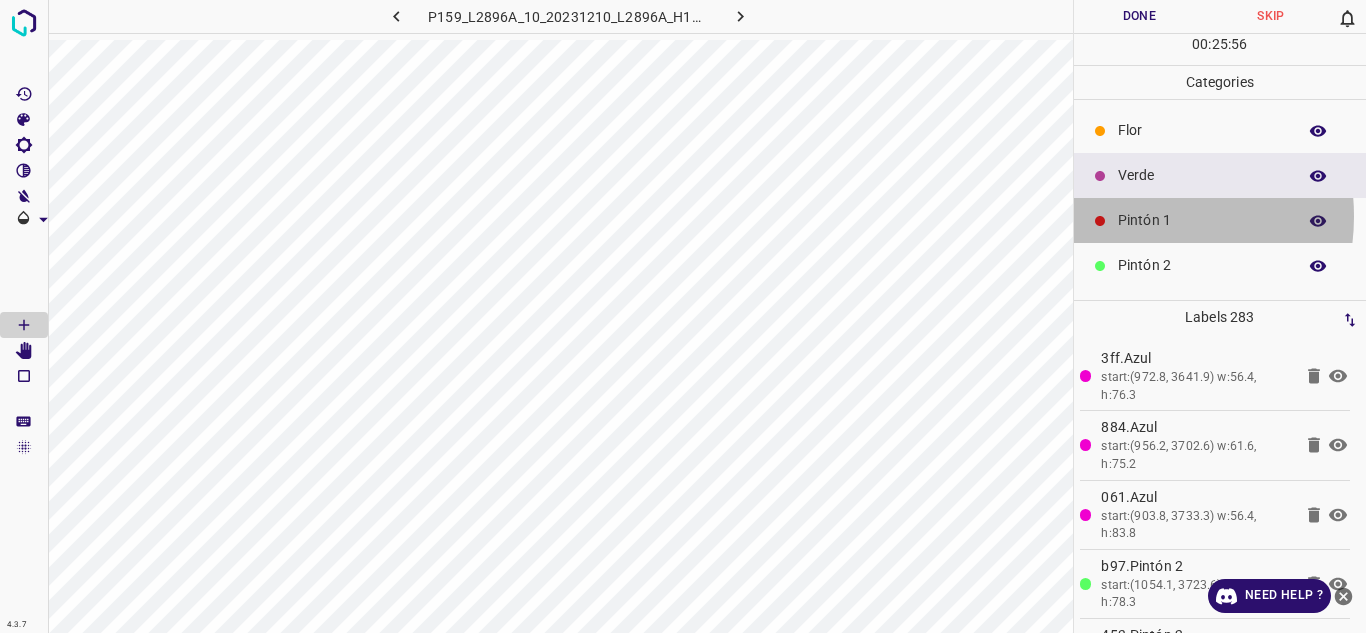 click on "Pintón 1" at bounding box center (1202, 220) 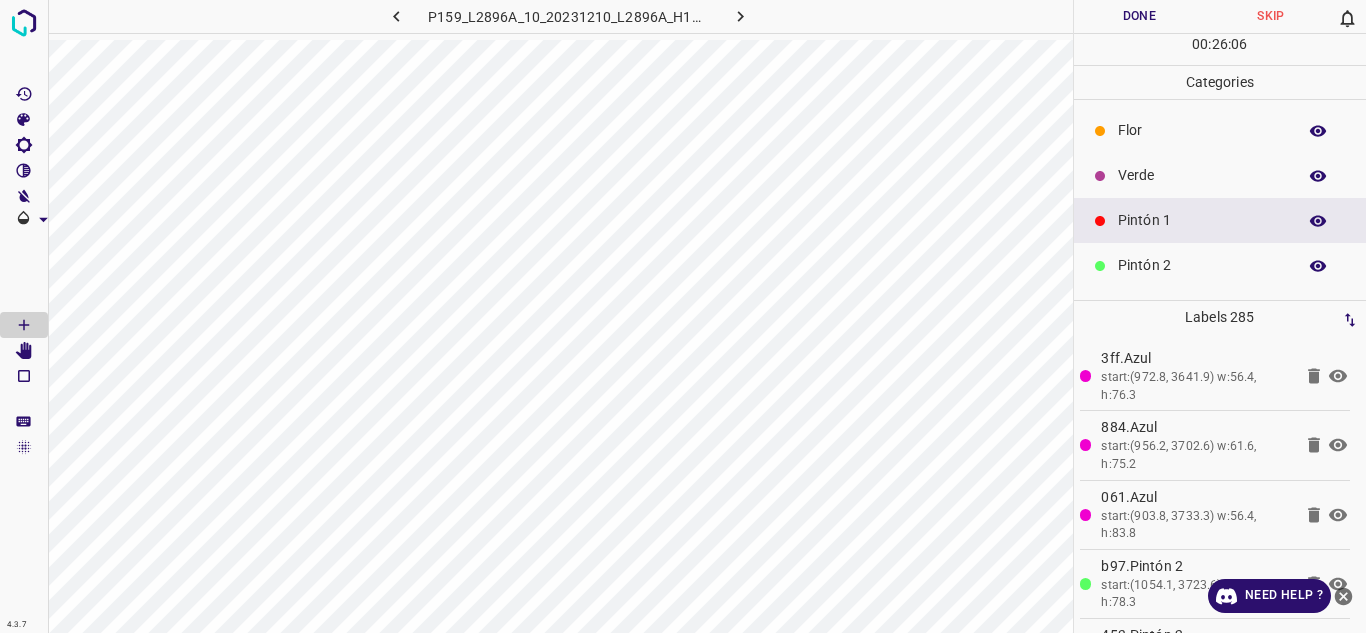 click on "Pintón 2" at bounding box center (1202, 265) 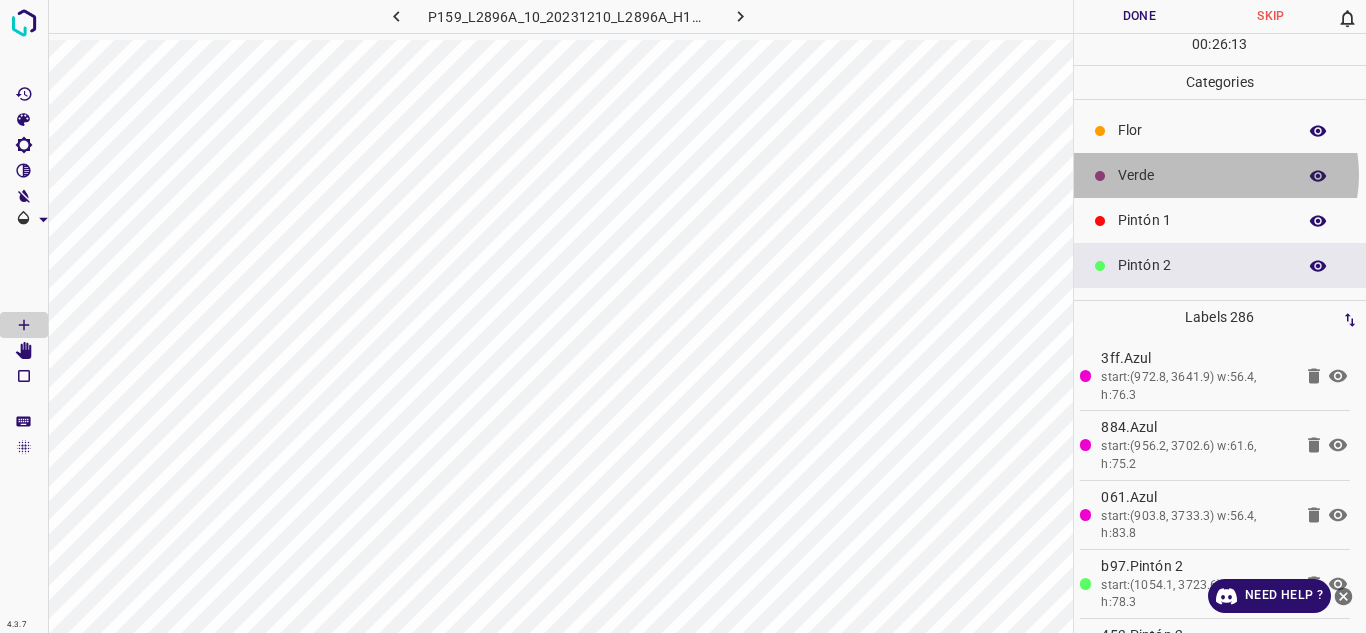 click on "Verde" at bounding box center (1202, 175) 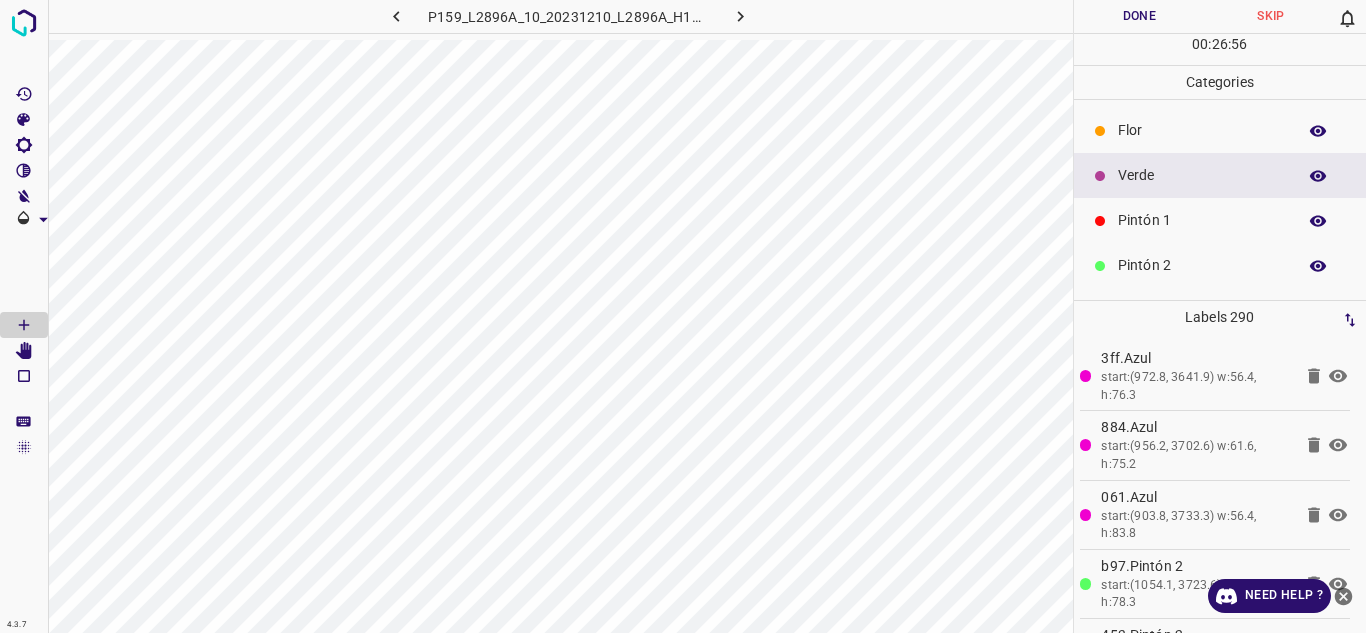 click on "Done" at bounding box center (1140, 16) 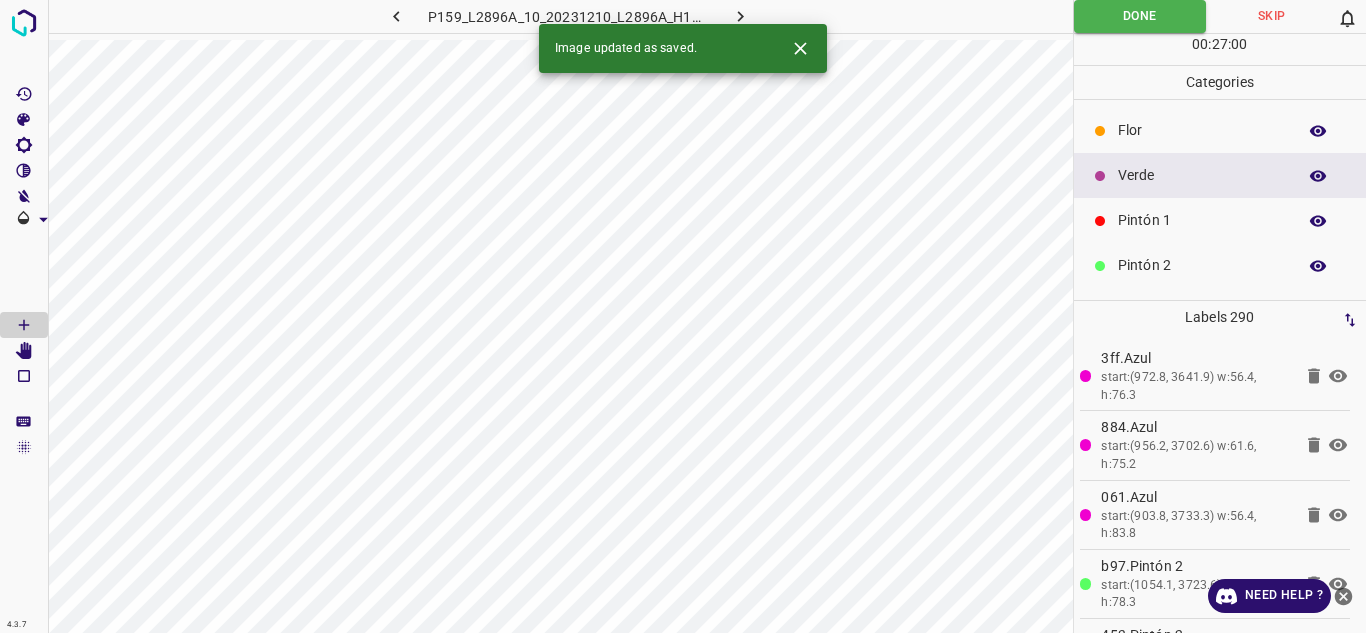 click 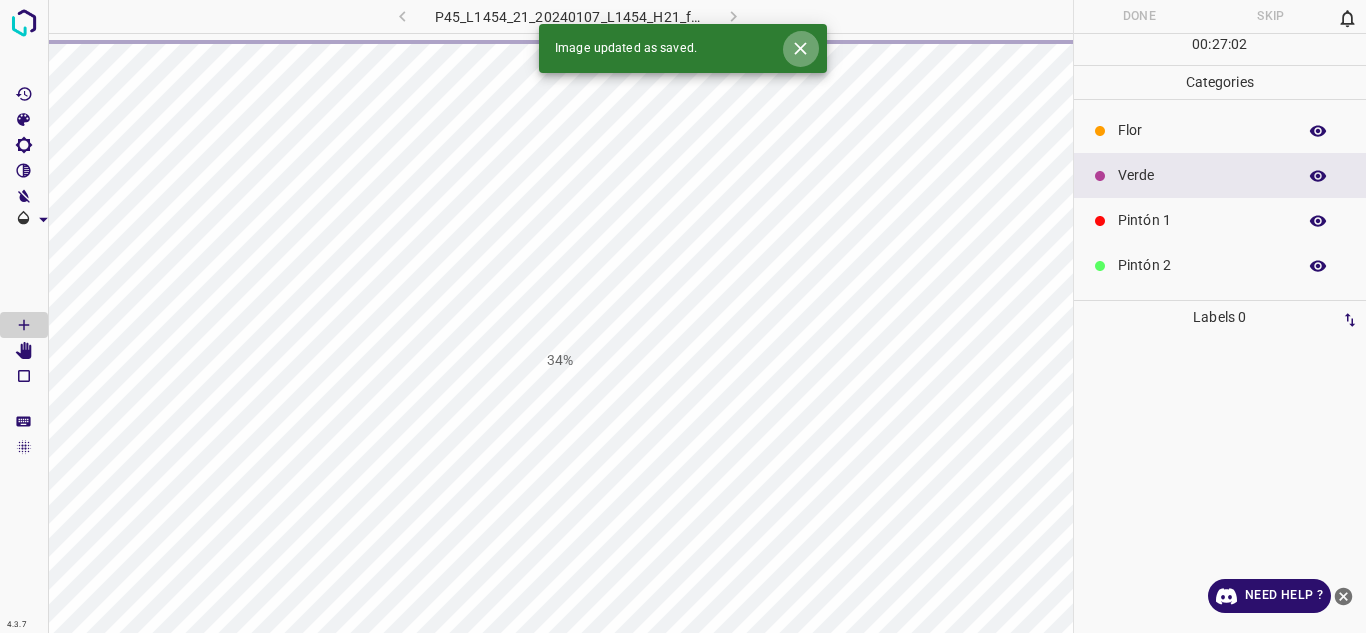 click 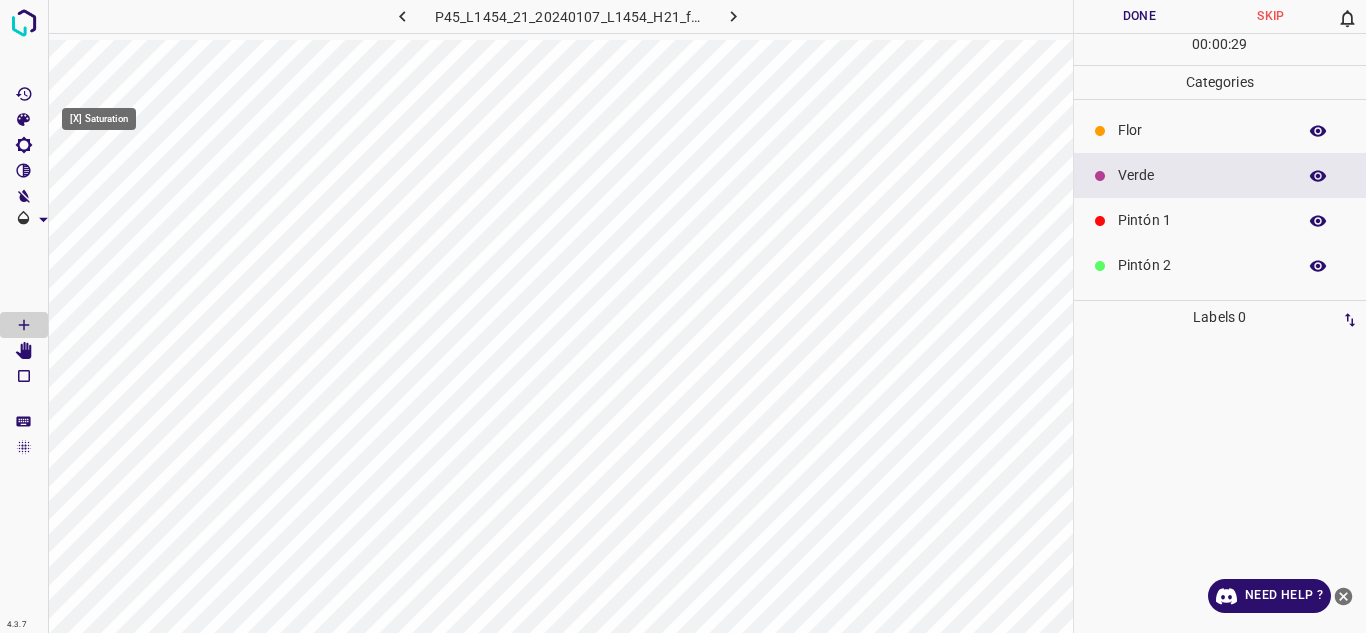 click 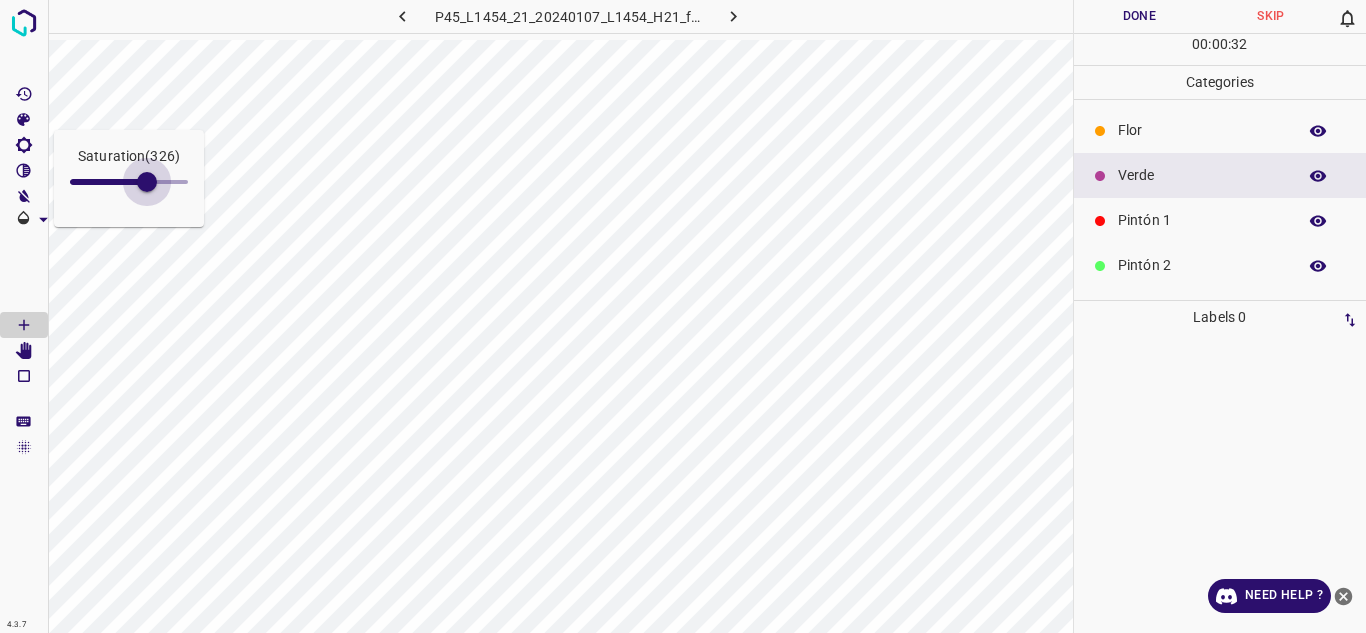 drag, startPoint x: 106, startPoint y: 177, endPoint x: 153, endPoint y: 185, distance: 47.67599 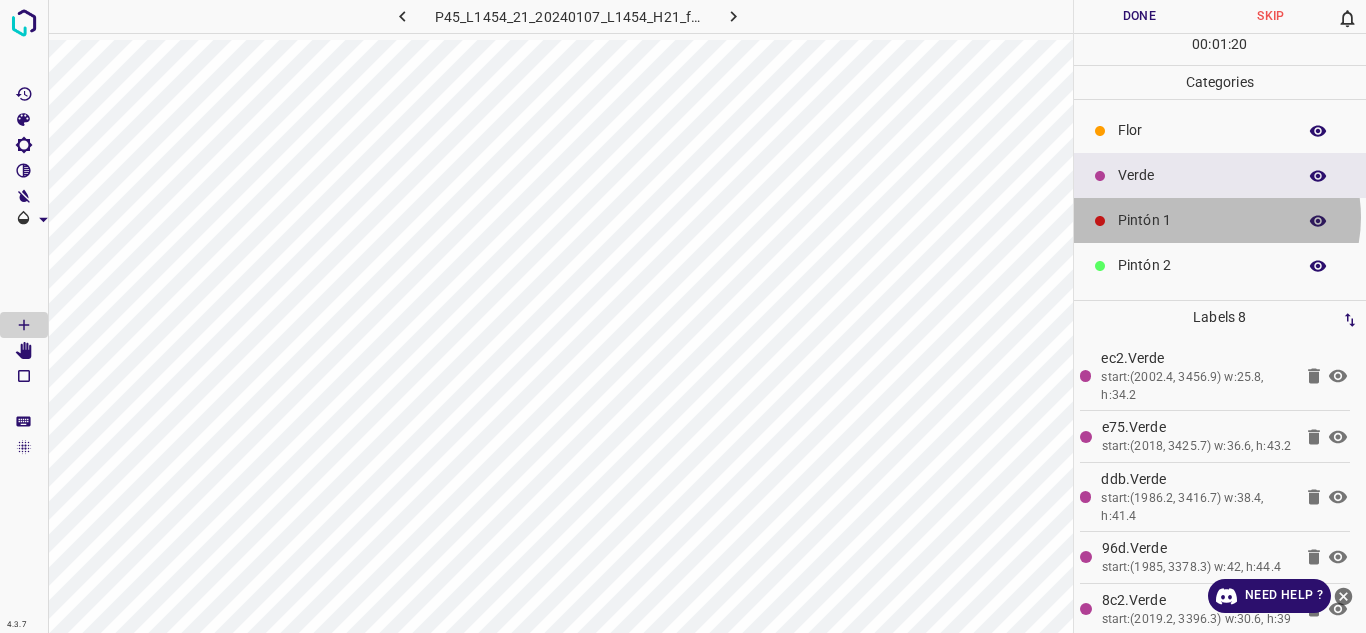 click on "Pintón 1" at bounding box center [1202, 220] 